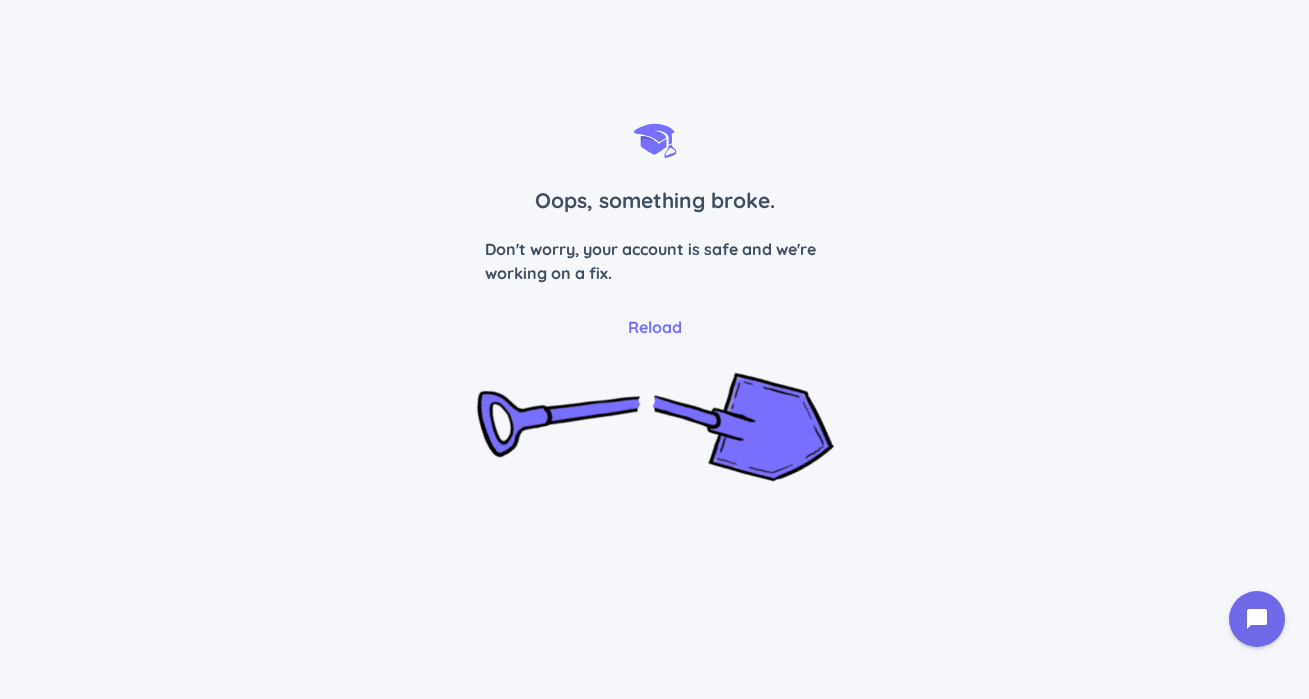 scroll, scrollTop: 0, scrollLeft: 0, axis: both 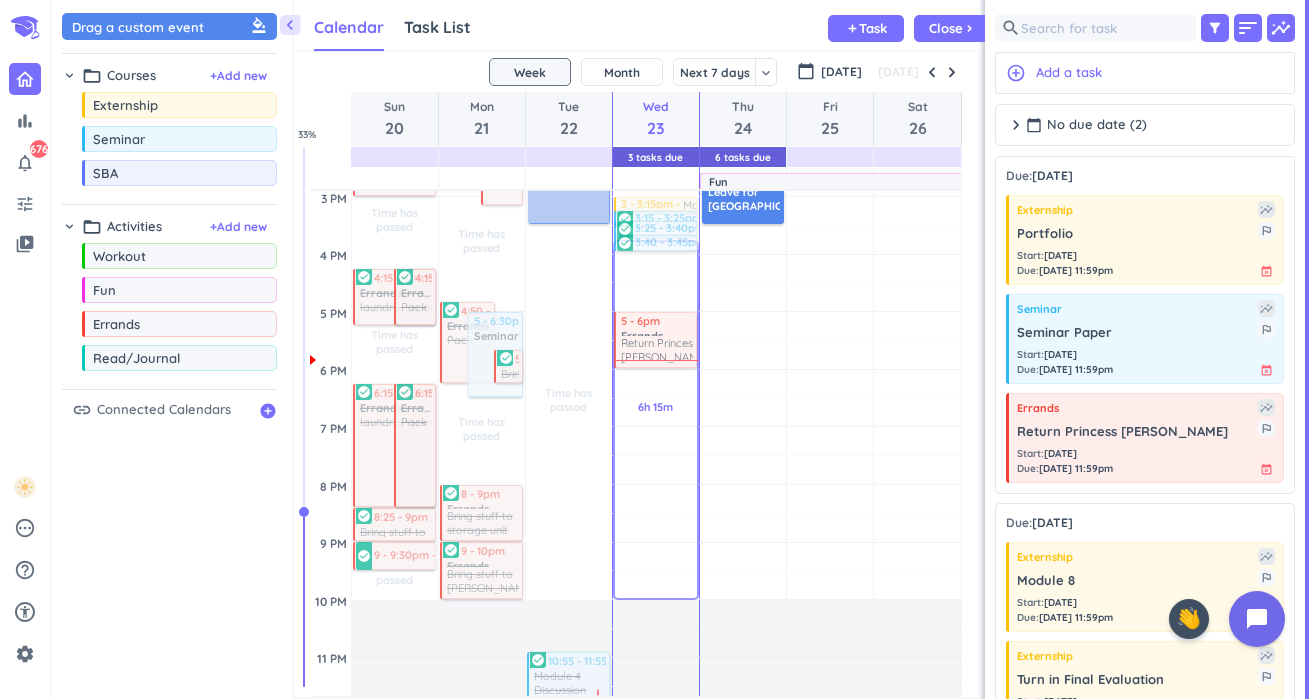 drag, startPoint x: 1062, startPoint y: 410, endPoint x: 667, endPoint y: 316, distance: 406.0308 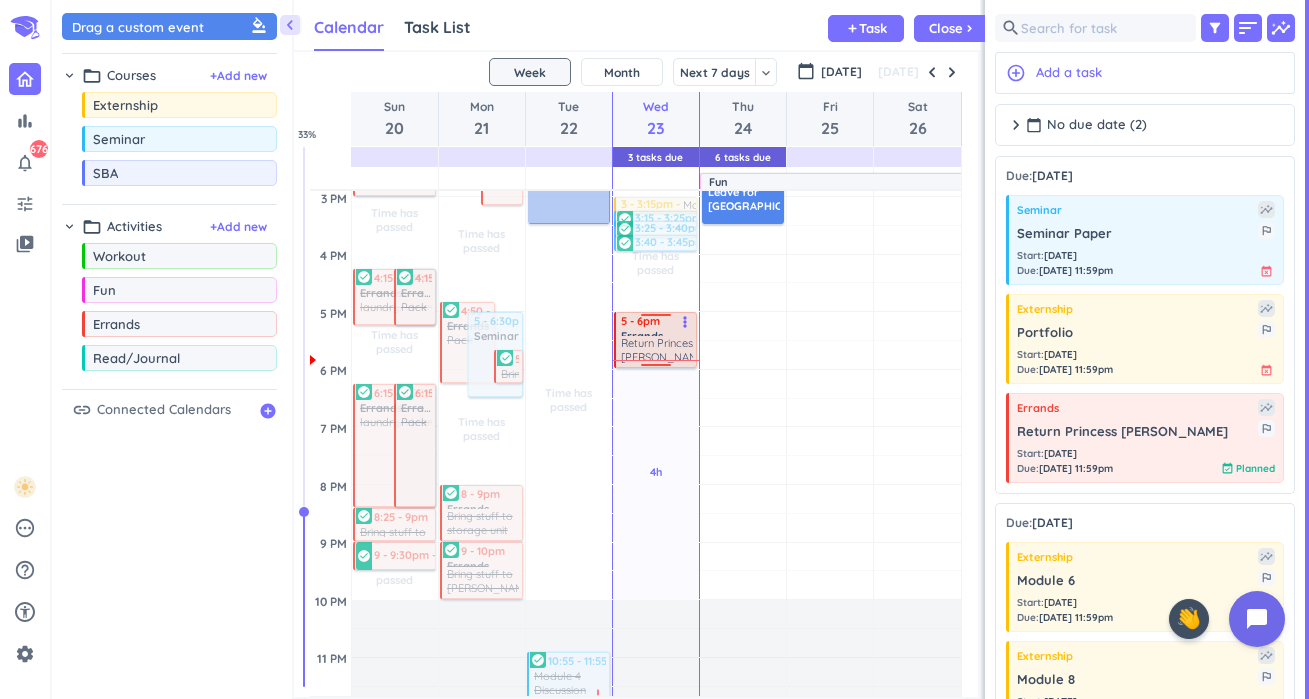 click at bounding box center [656, 368] 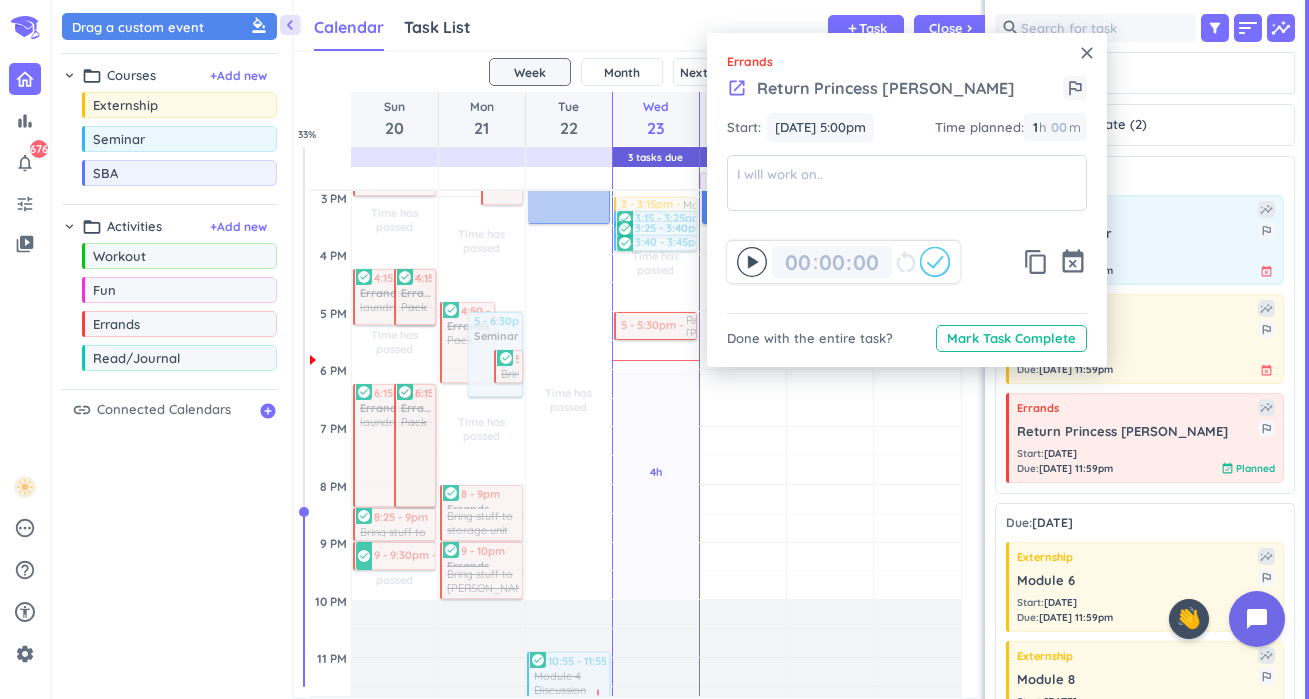 drag, startPoint x: 656, startPoint y: 366, endPoint x: 658, endPoint y: 340, distance: 26.076809 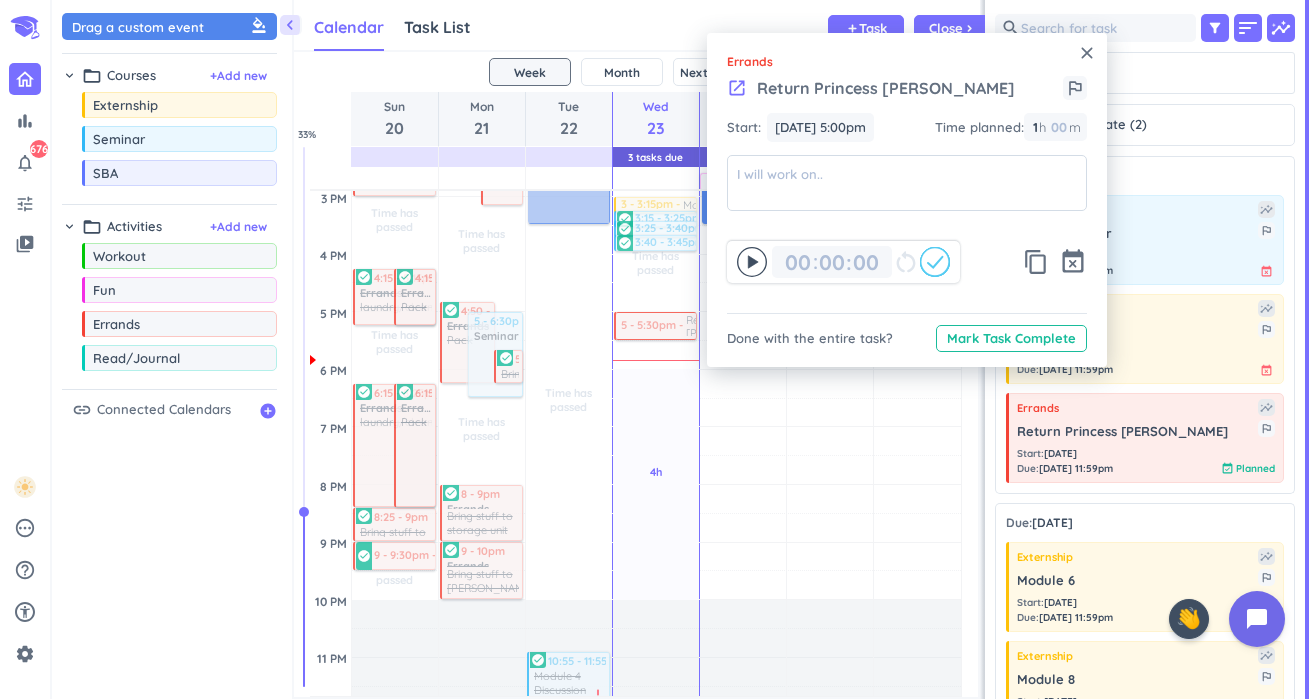 click on "Time has passed Past due Plan Time has passed Past due Plan 4h  Past due Plan Adjust Awake Time Adjust Awake Time 3 - 3:15pm Module 8 more_vert 3:15 - 3:25pm Module 4 Discussion Questions more_vert check_circle   3:25 - 3:40pm Module 5 more_vert check_circle   3:40 - 3:45pm Module 7 more_vert check_circle   5 - 6pm Errands Return Princess Polly more_vert 3  5 - 5:30pm Return Princess Polly more_vert" at bounding box center [656, 254] 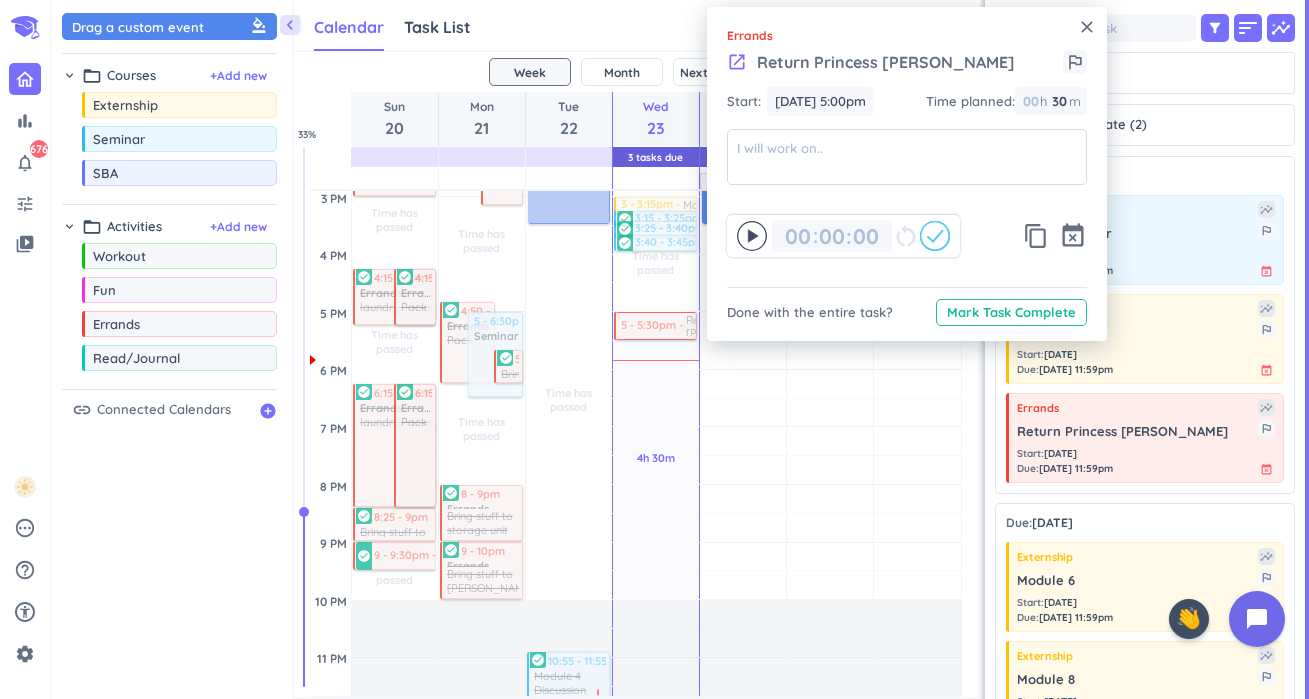 type 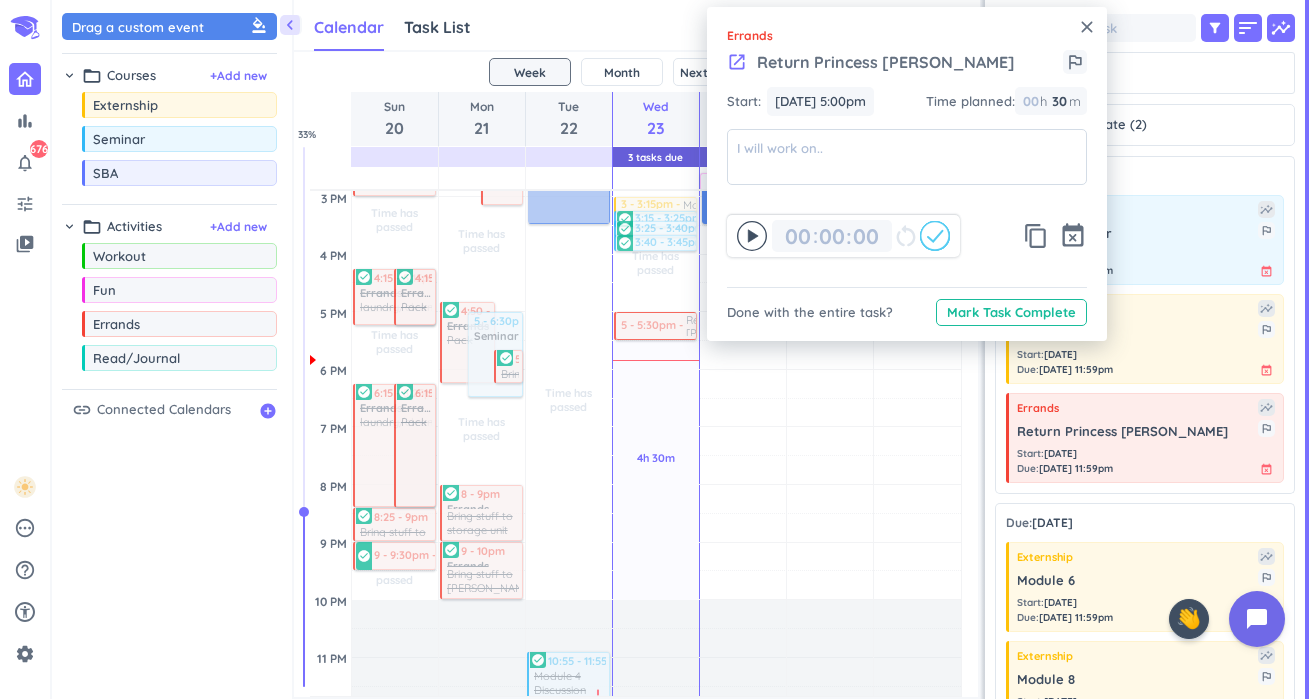 type on "30" 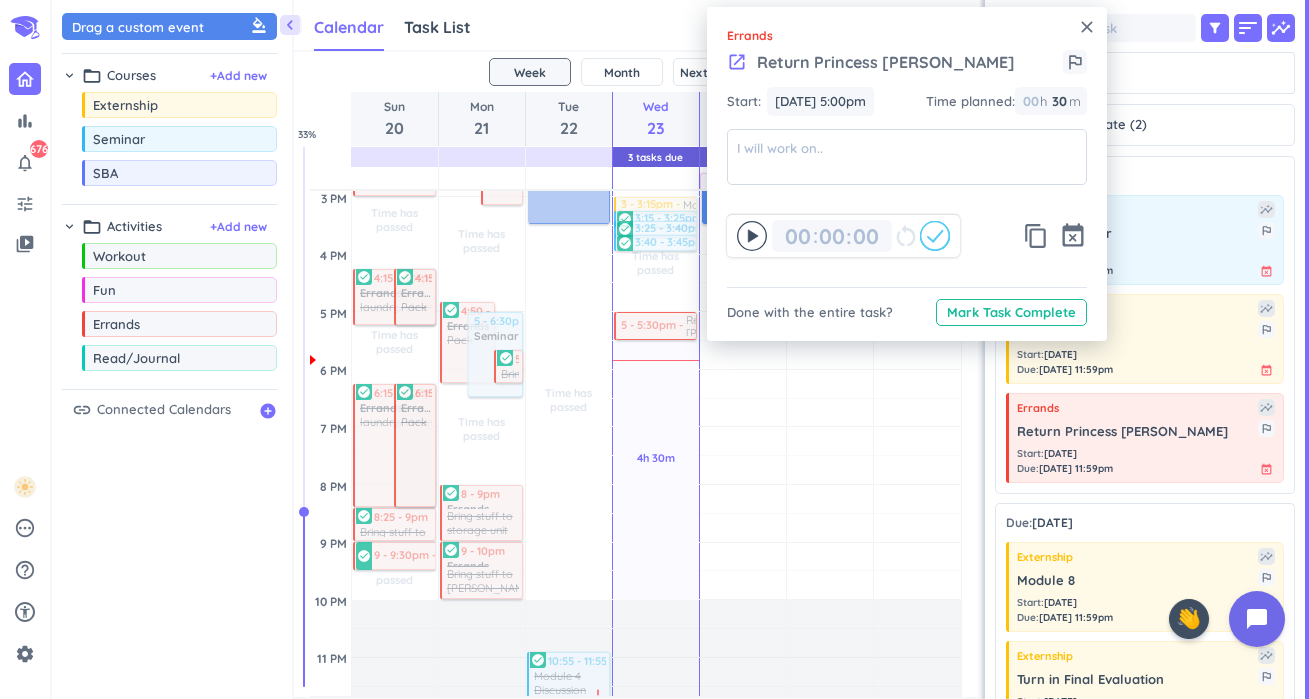 click on "close" at bounding box center [1087, 27] 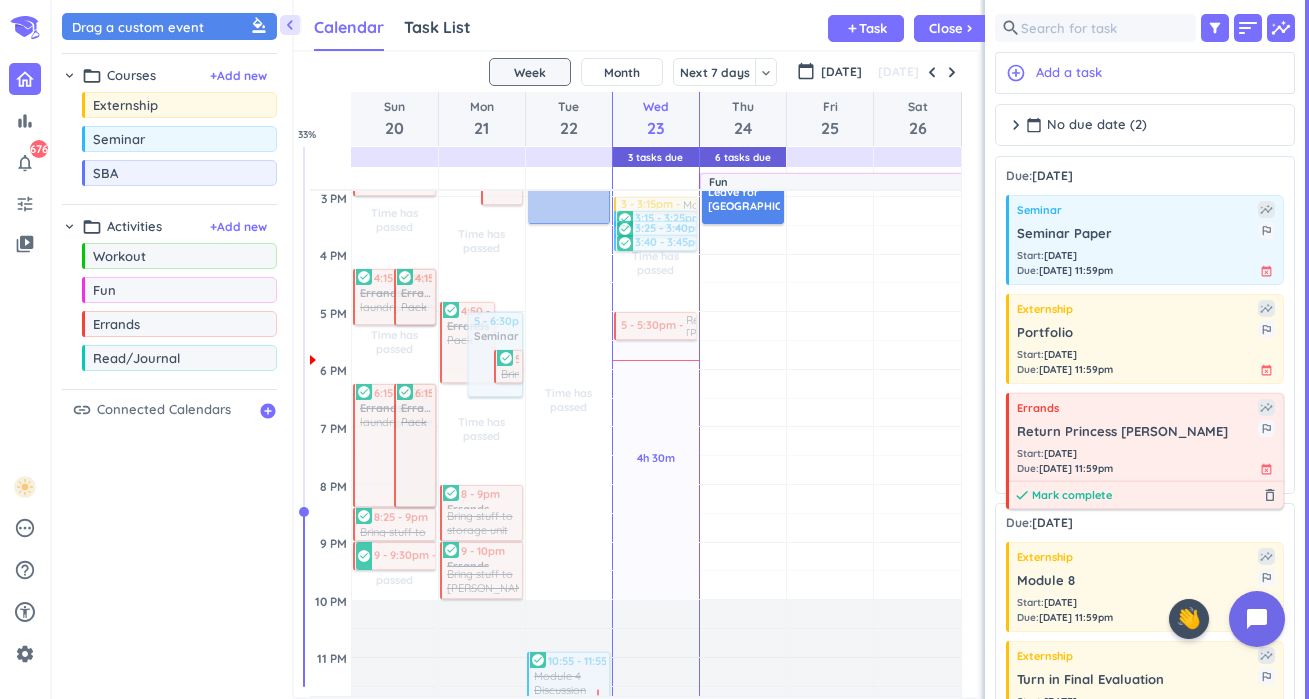 click on "Mark complete" at bounding box center [1072, 495] 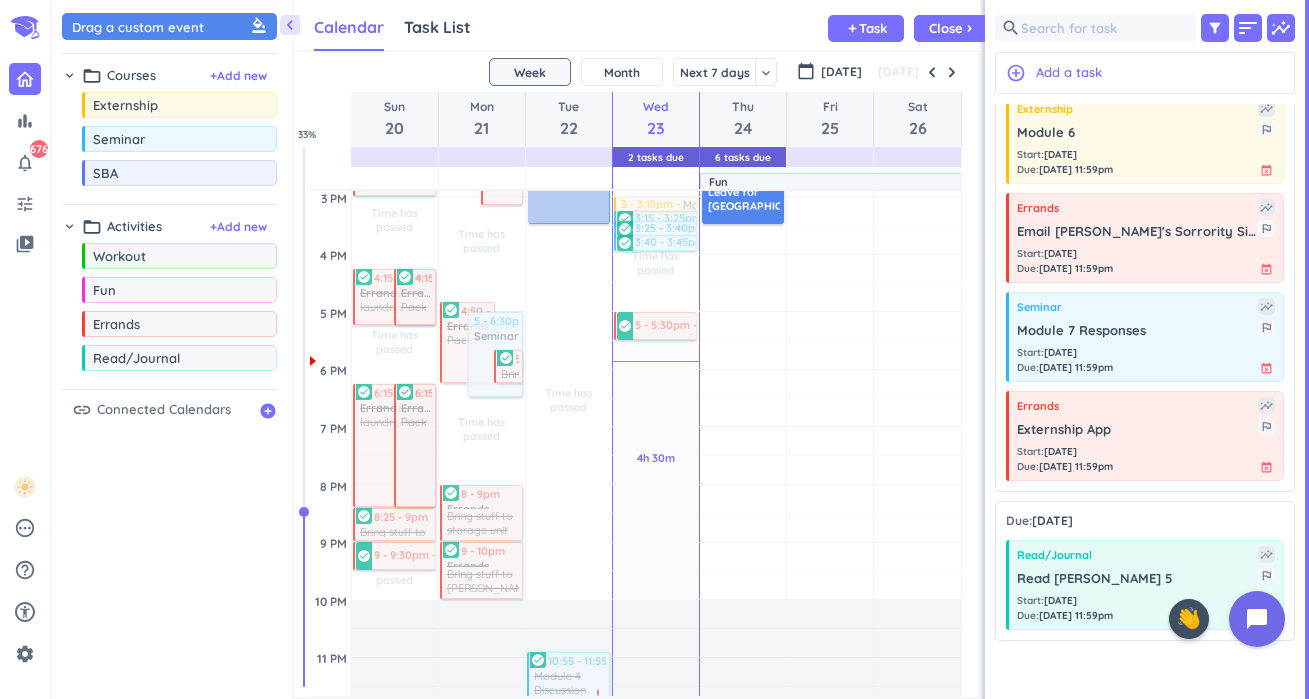 scroll, scrollTop: 550, scrollLeft: 0, axis: vertical 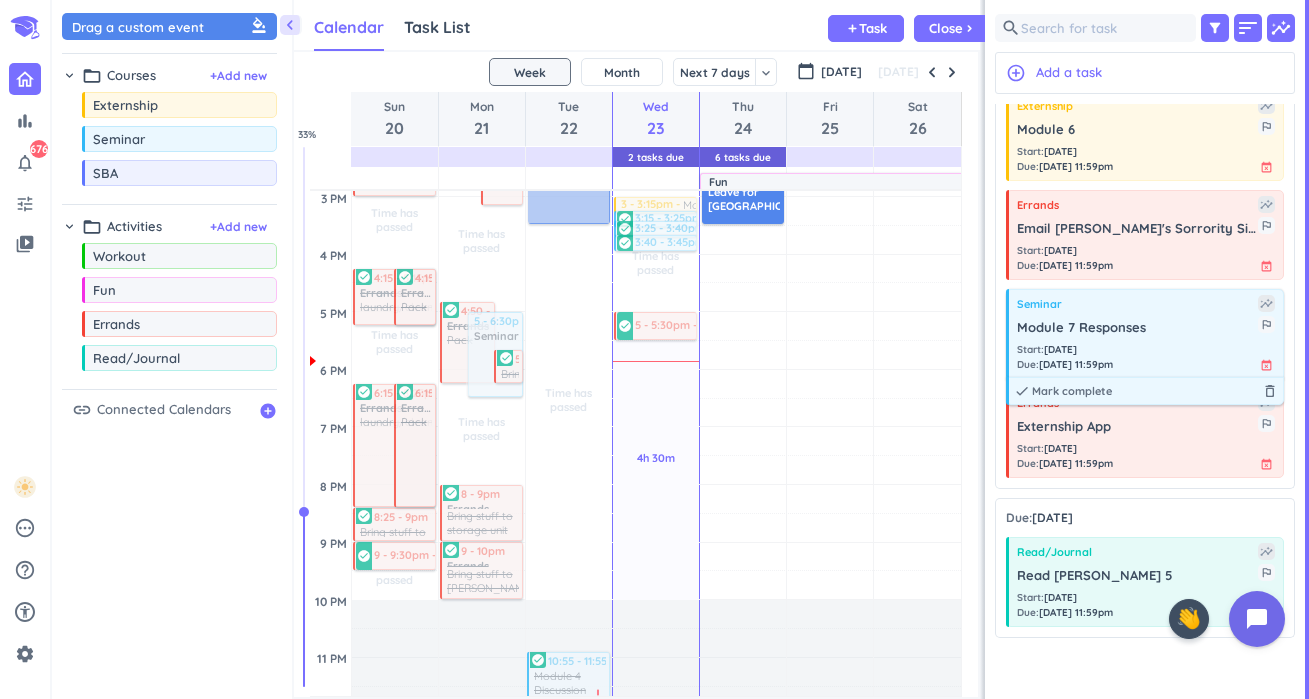 click on "Module 7 Responses" at bounding box center [1137, 328] 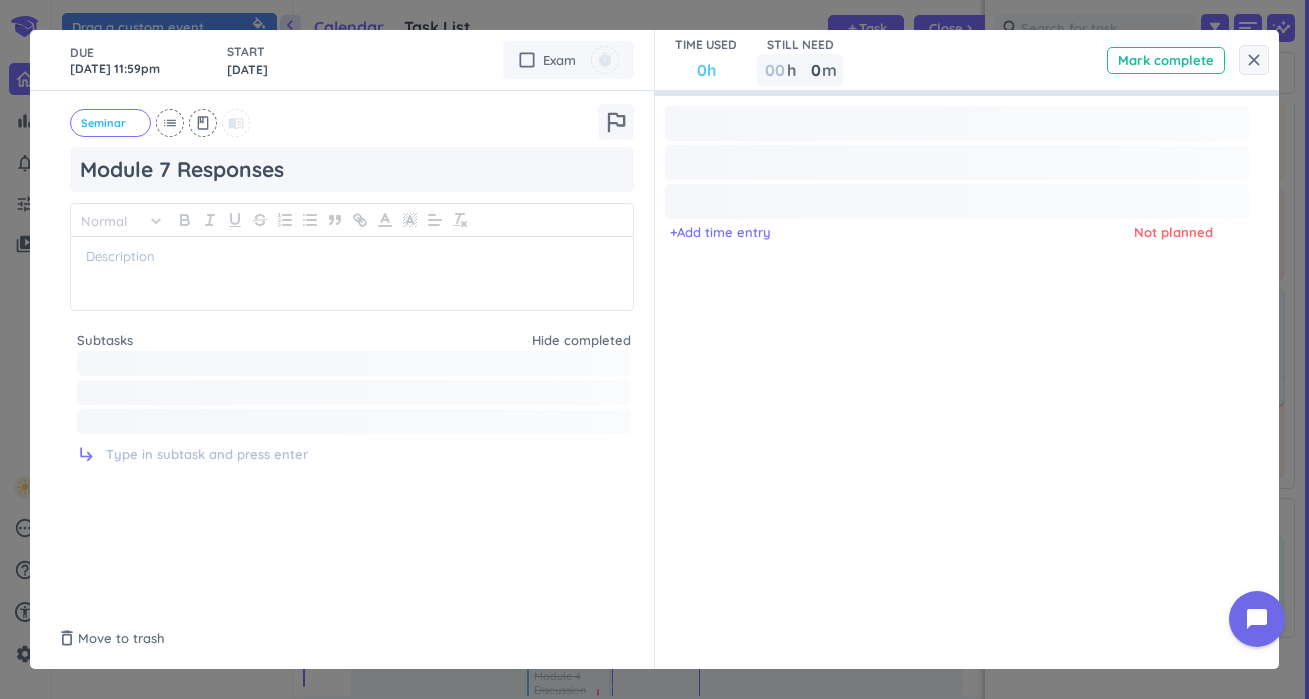 type on "x" 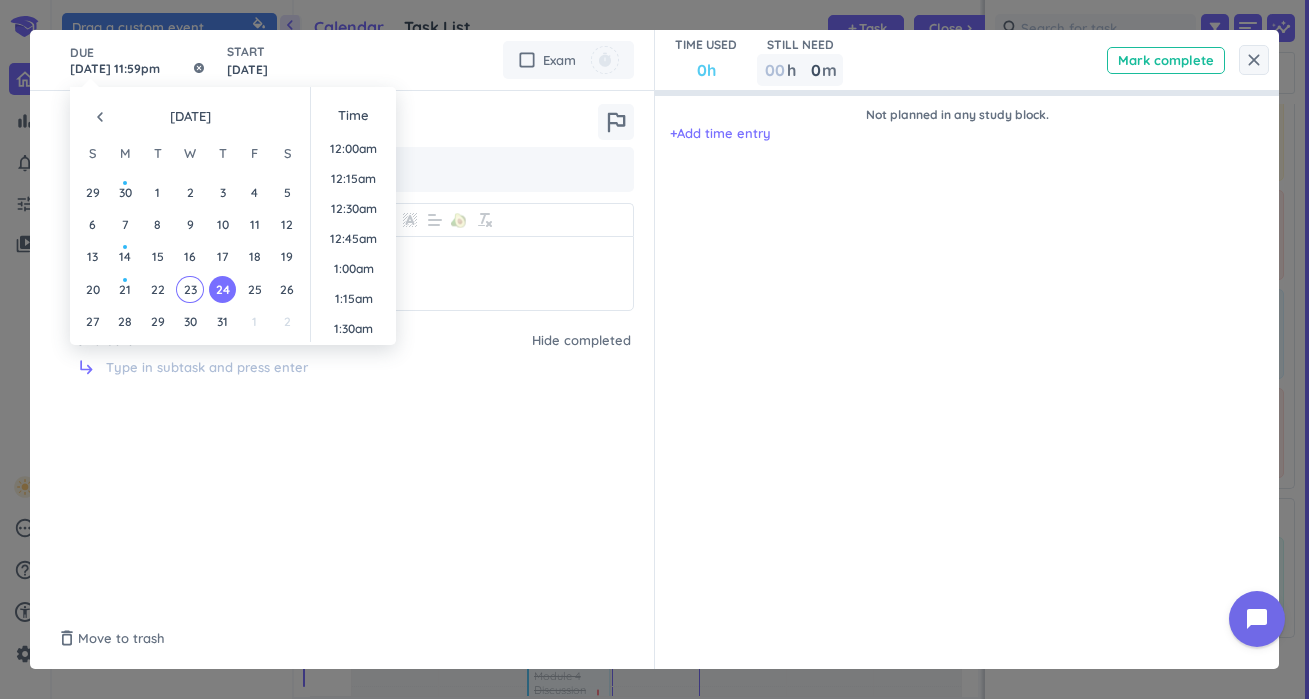 click on "[DATE] 11:59pm" at bounding box center [138, 60] 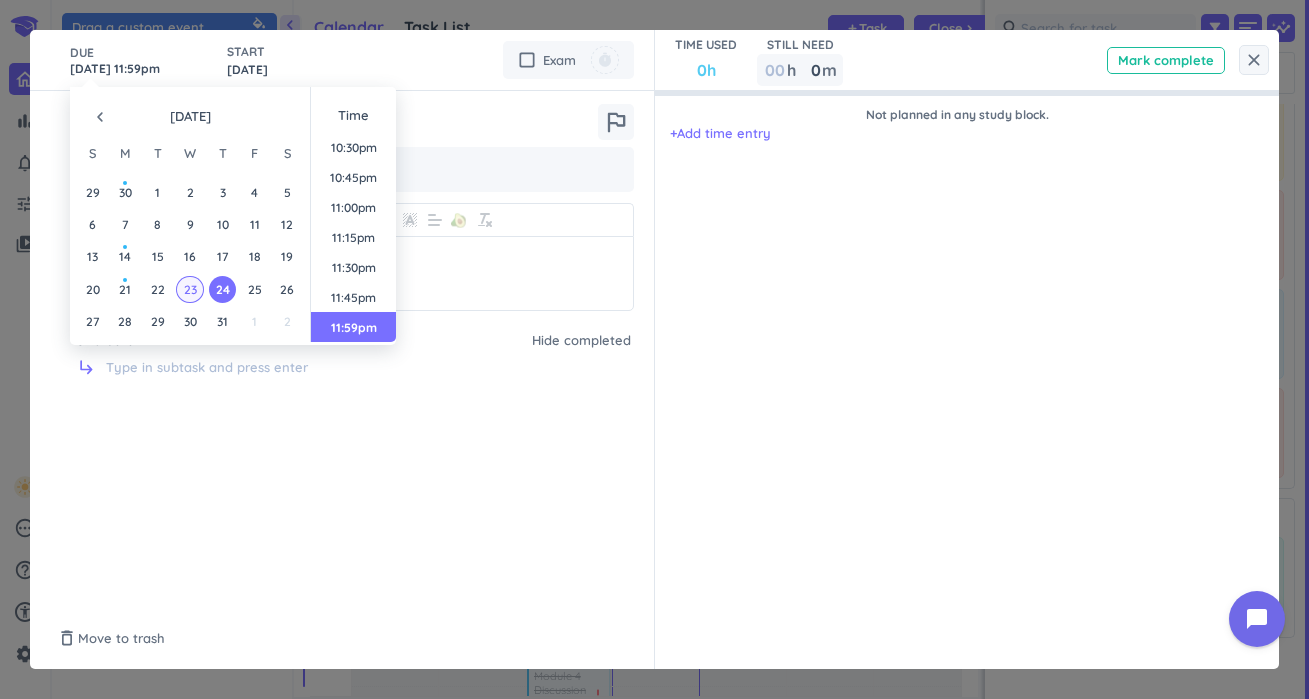 click on "23" at bounding box center [189, 289] 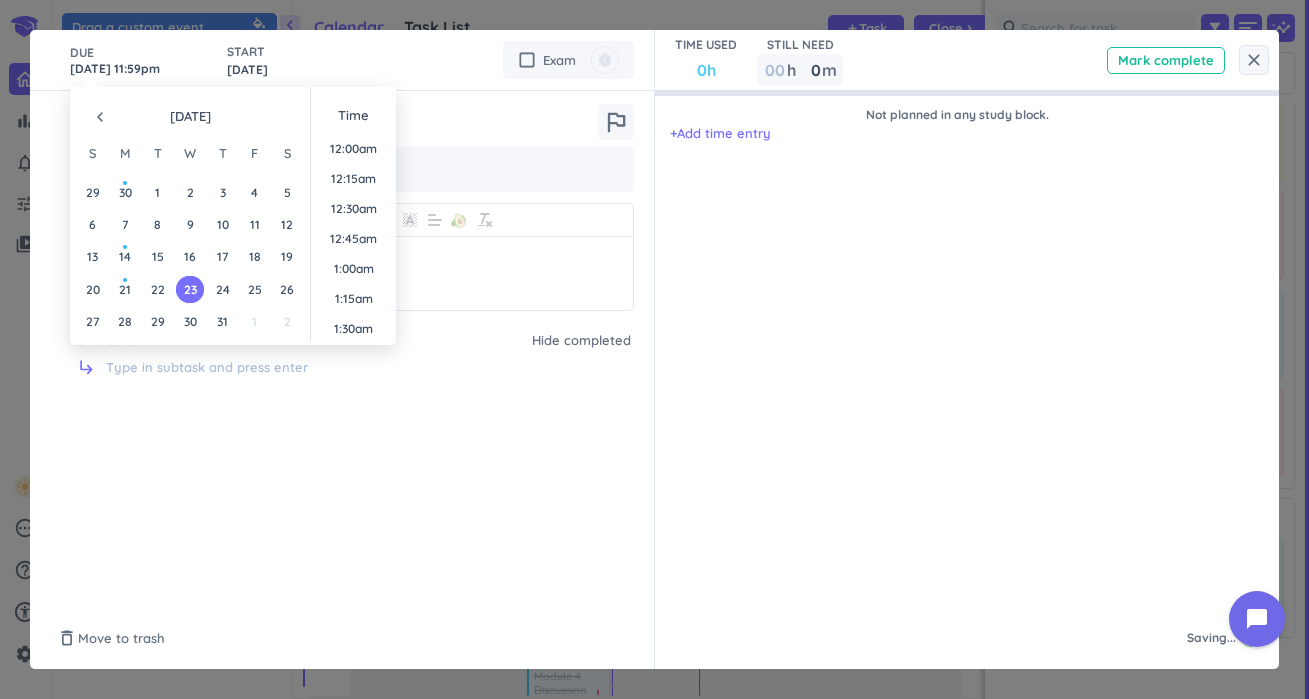 scroll, scrollTop: 2701, scrollLeft: 0, axis: vertical 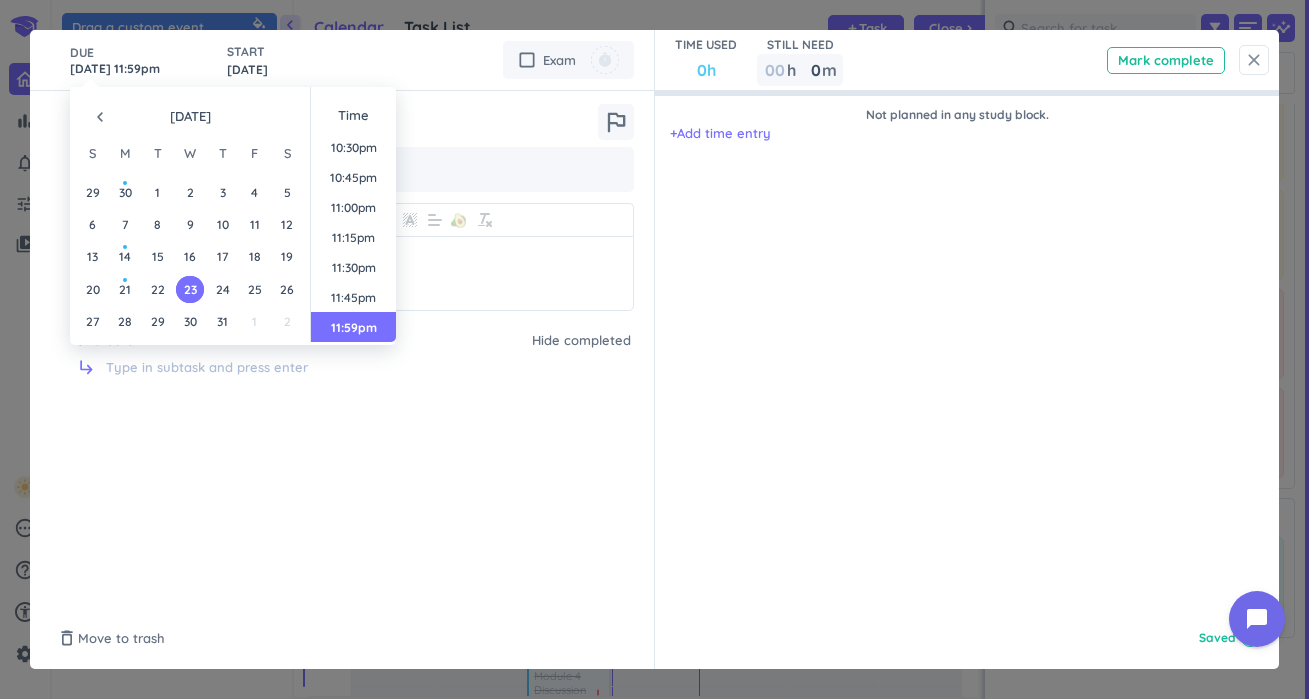 click on "close" at bounding box center (1254, 60) 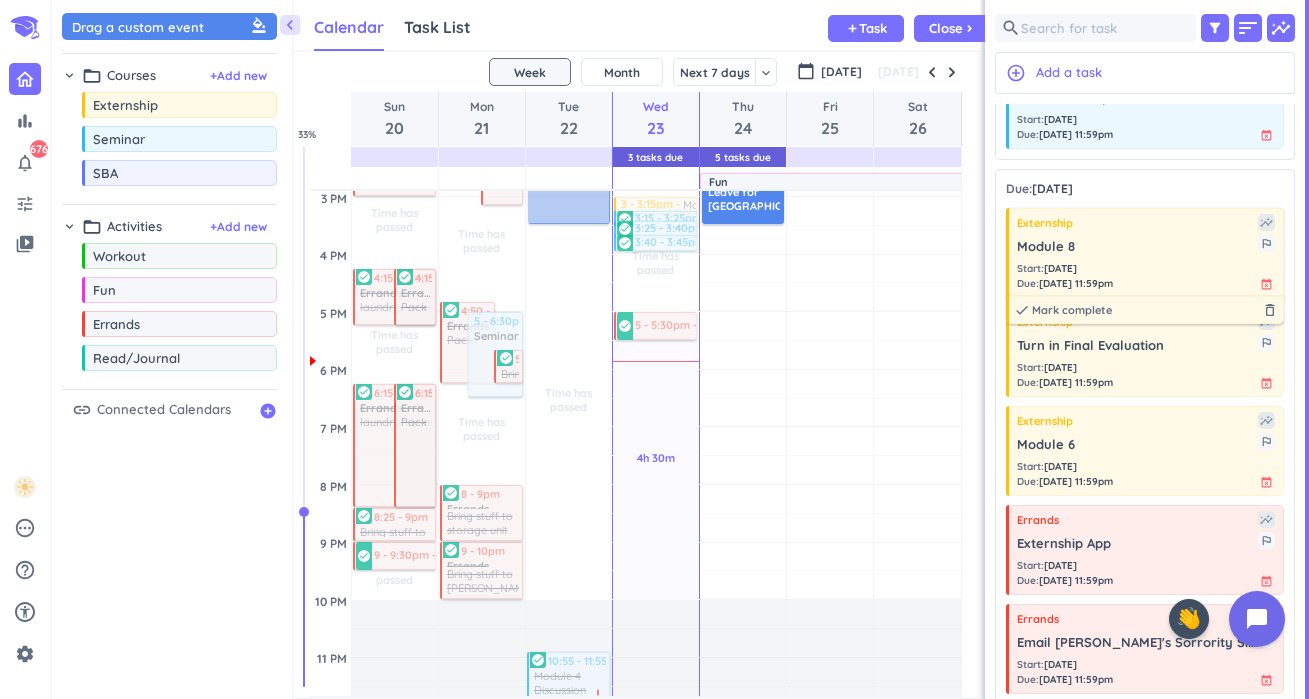 scroll, scrollTop: 290, scrollLeft: 0, axis: vertical 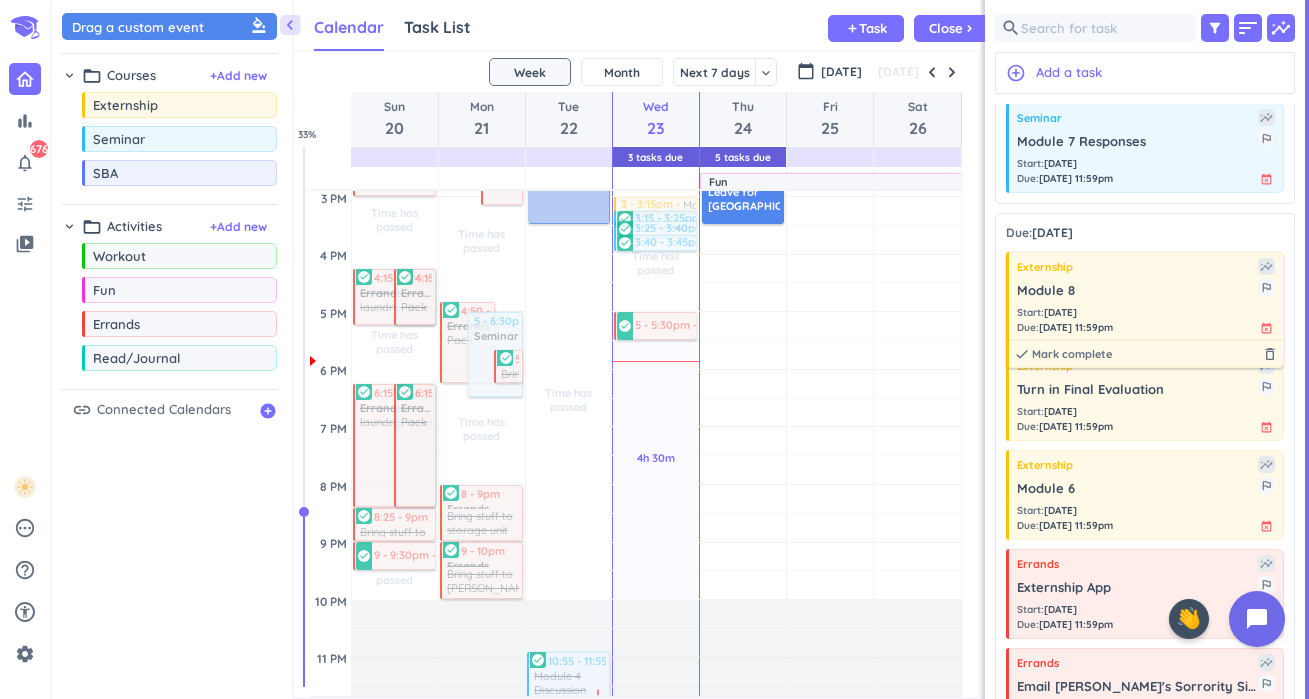 click on "Start :  Jul 21 Due :  Jul 24, 11:59pm event_busy" at bounding box center (1146, 320) 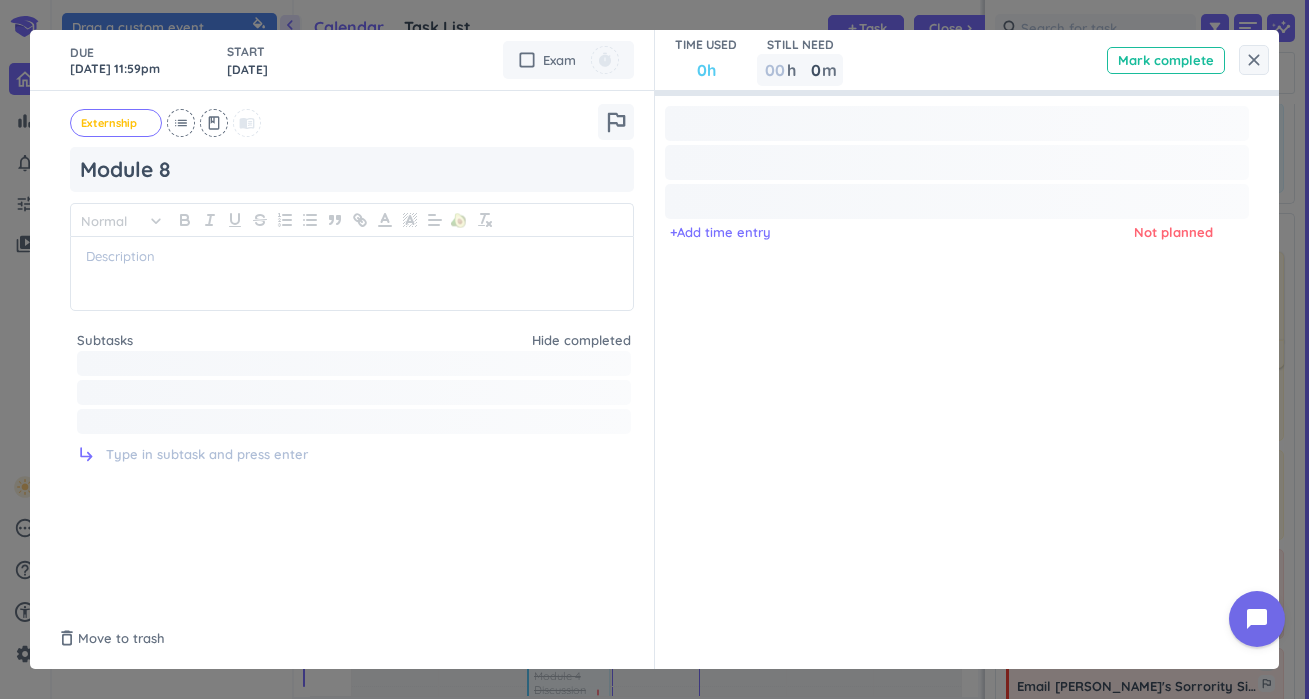 type on "x" 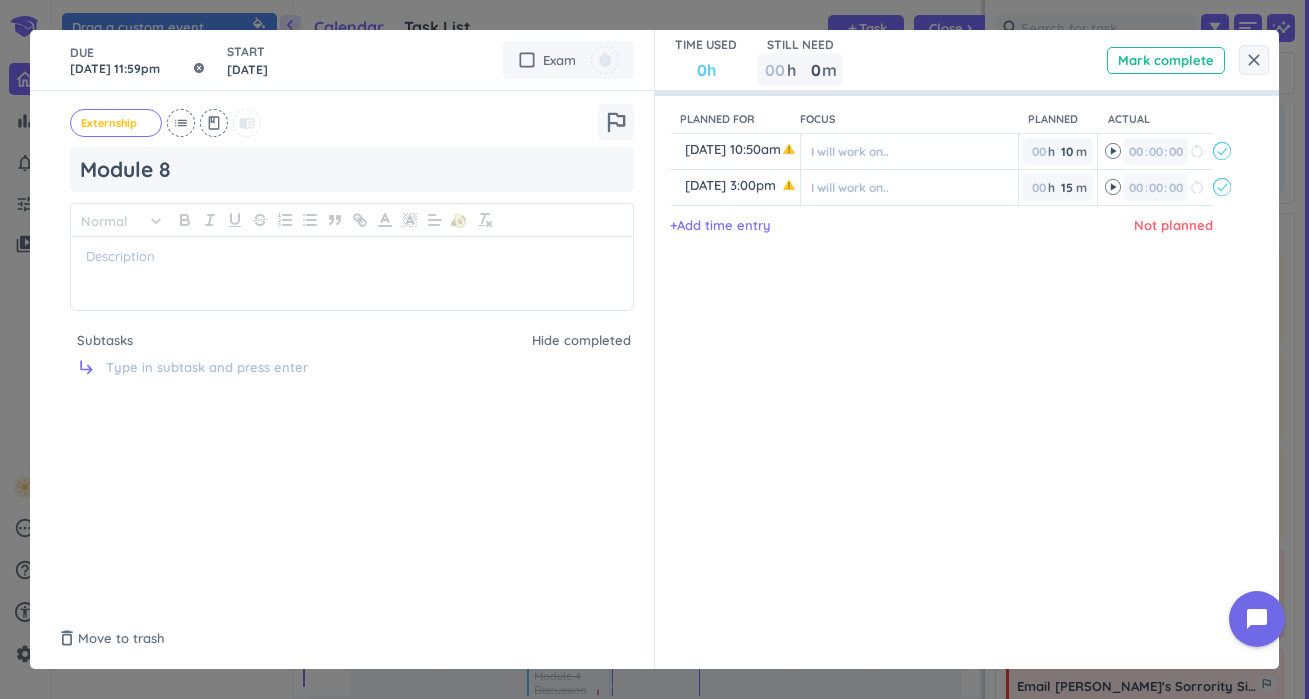 click on "[DATE] 11:59pm" at bounding box center [138, 60] 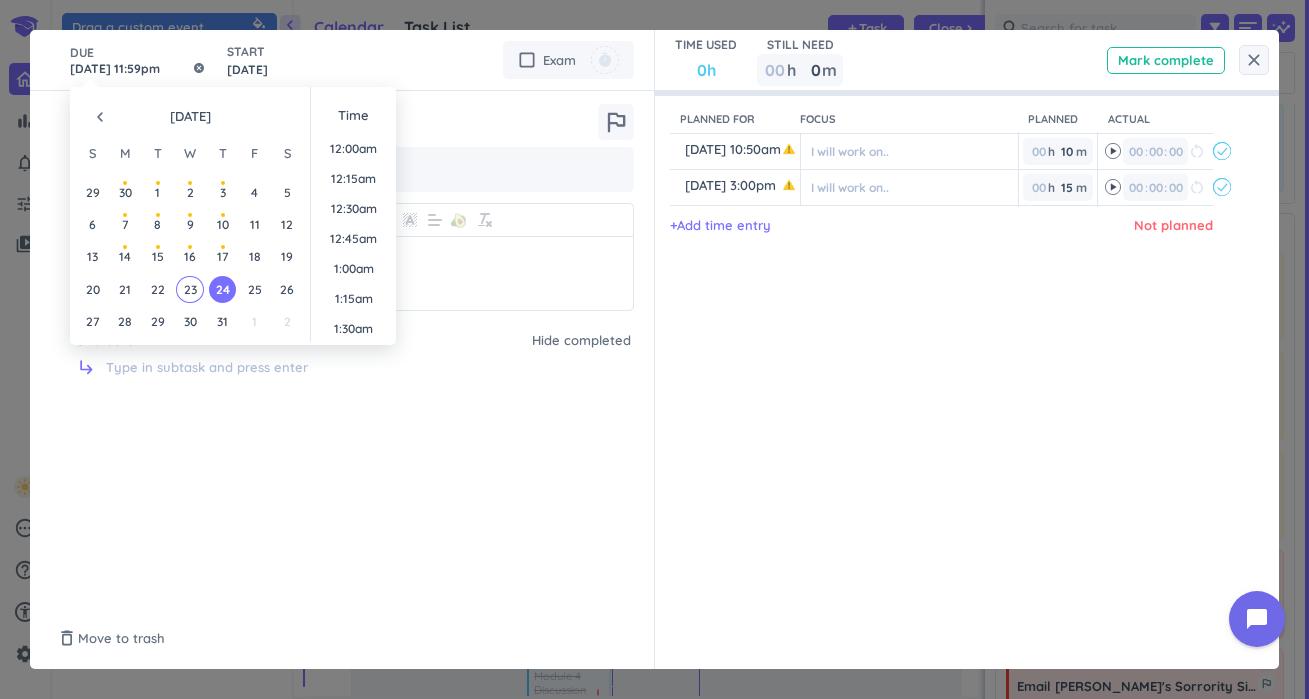 scroll, scrollTop: 2701, scrollLeft: 0, axis: vertical 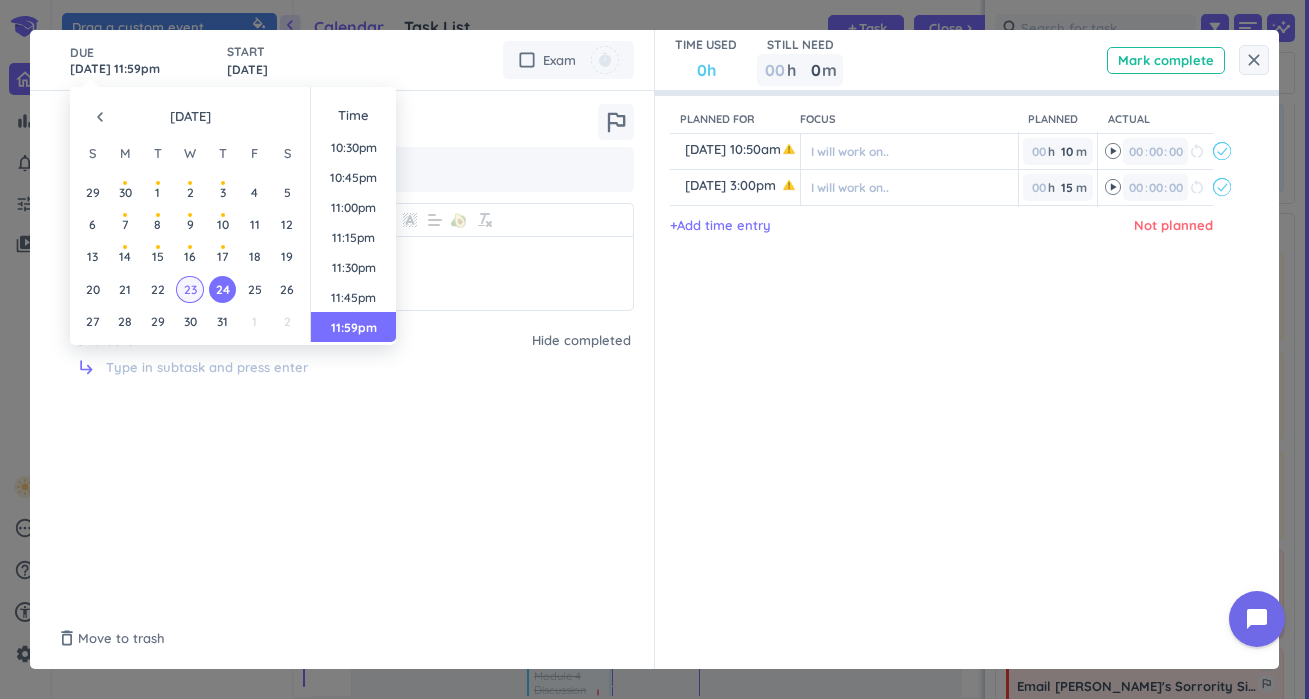 click on "23" at bounding box center (189, 289) 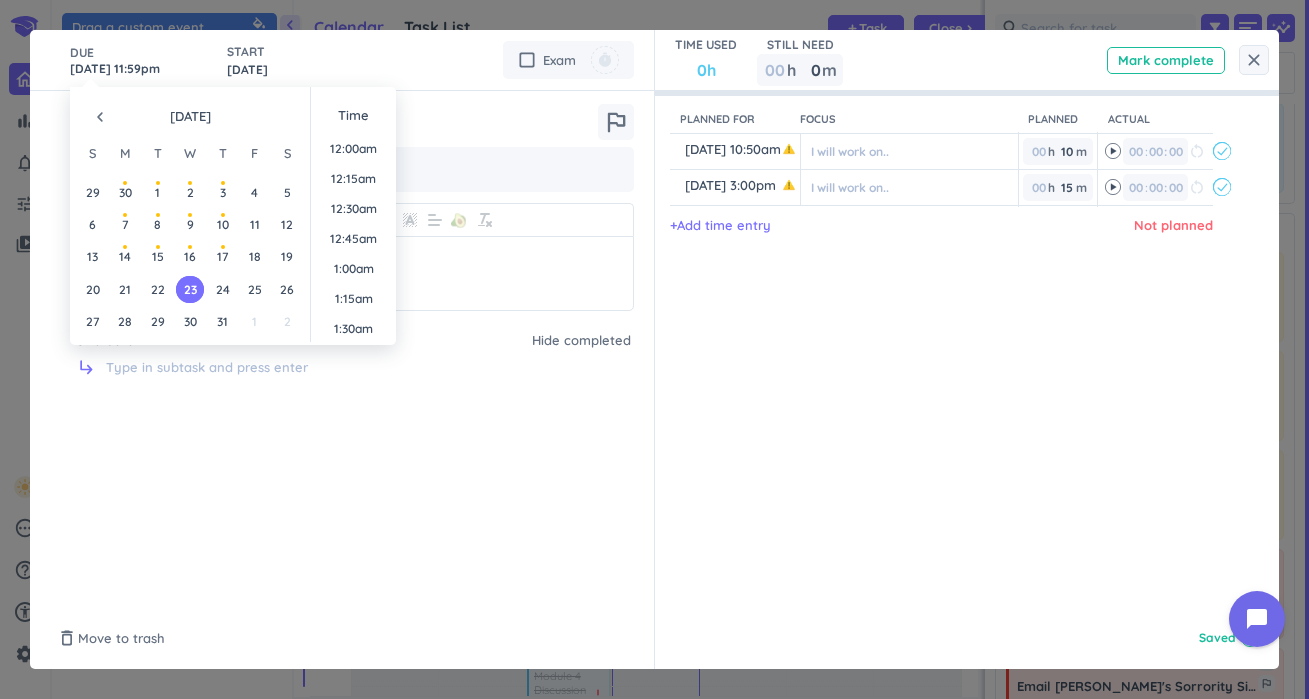 scroll, scrollTop: 2701, scrollLeft: 0, axis: vertical 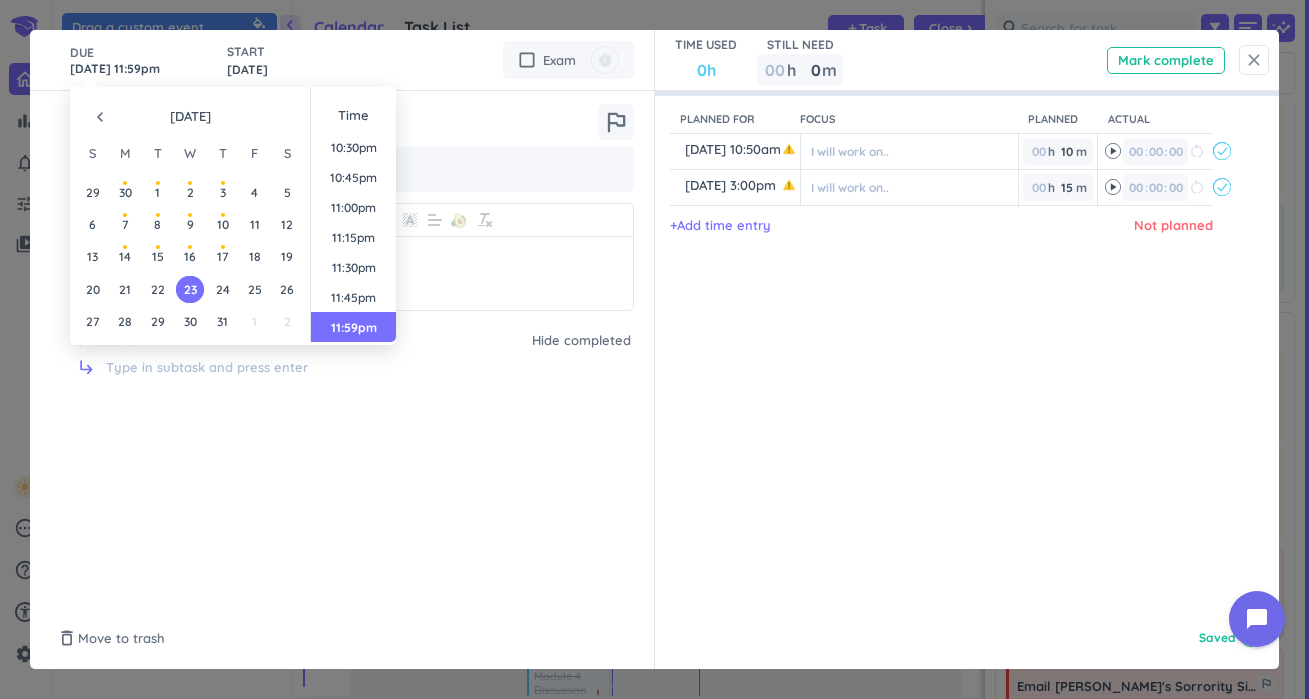 click on "close" at bounding box center (1254, 60) 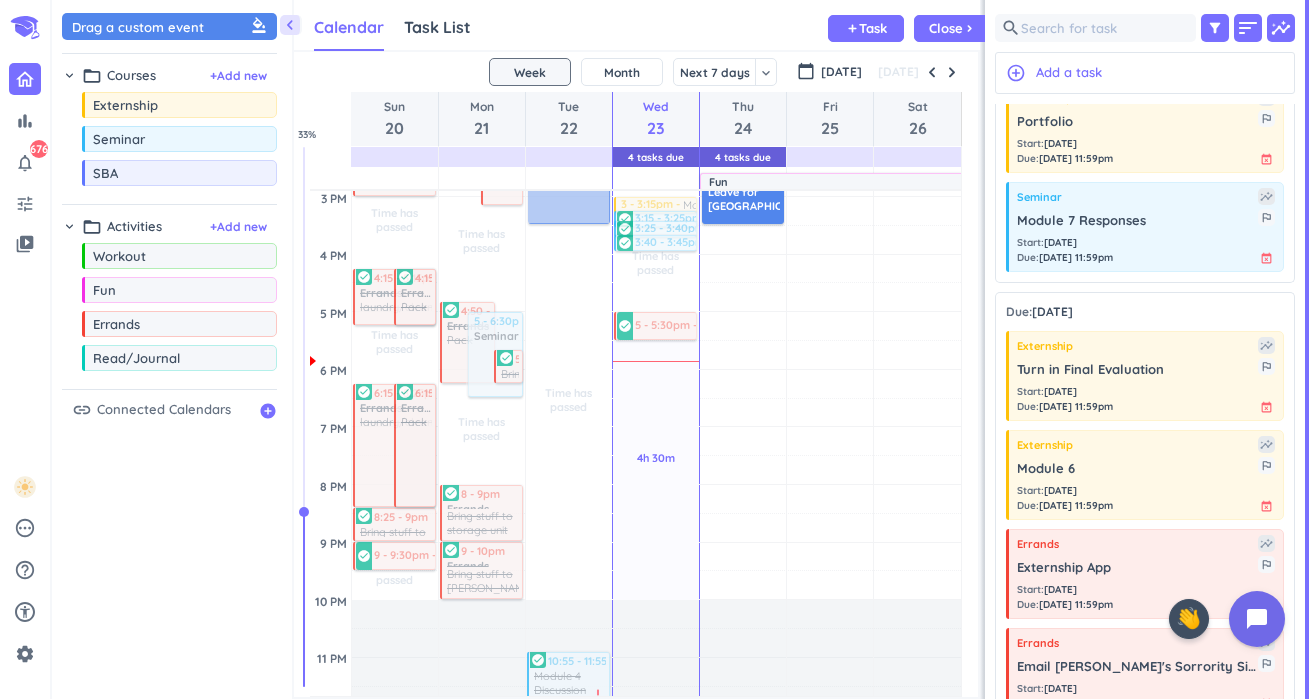 scroll, scrollTop: 350, scrollLeft: 0, axis: vertical 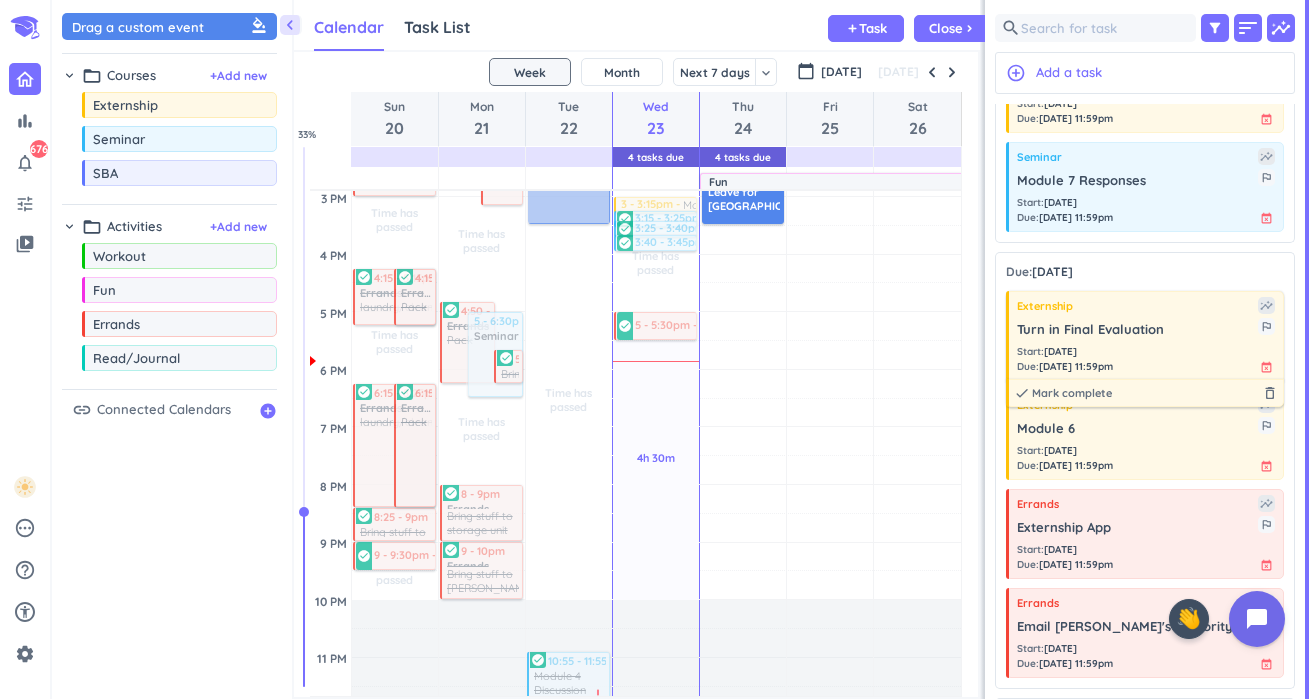 click on "Externship" at bounding box center (1137, 306) 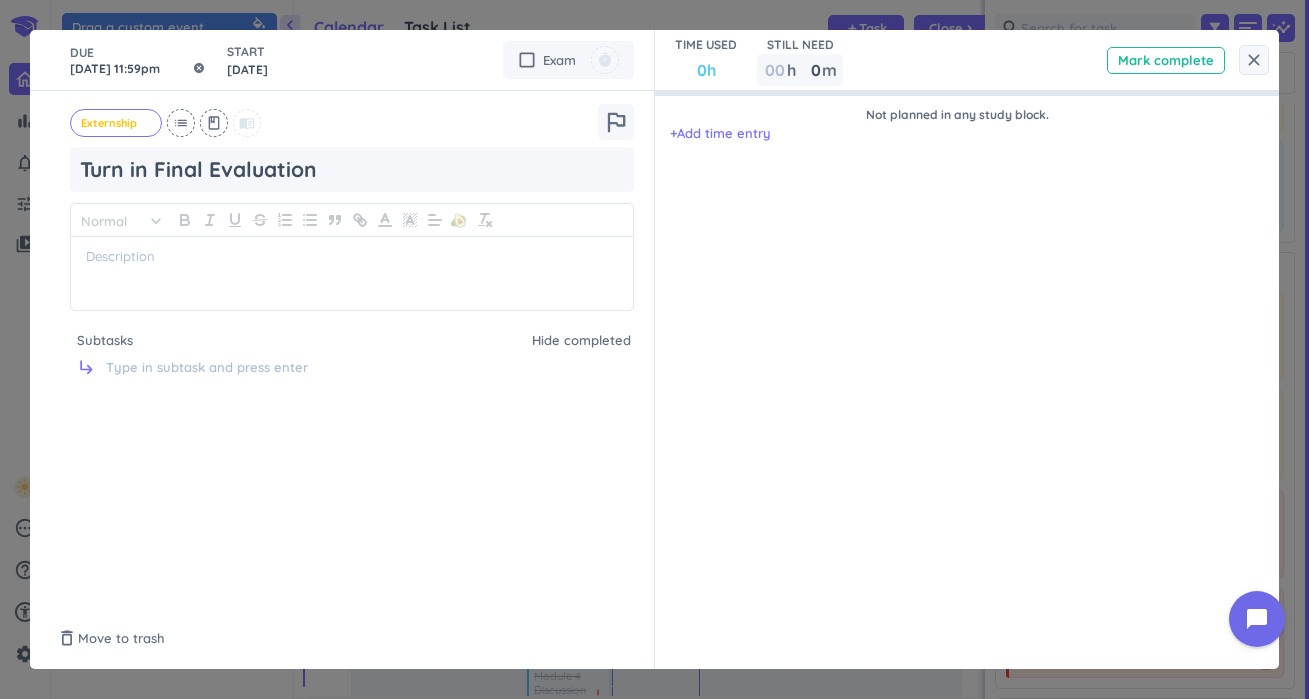 click on "[DATE] 11:59pm" at bounding box center (138, 60) 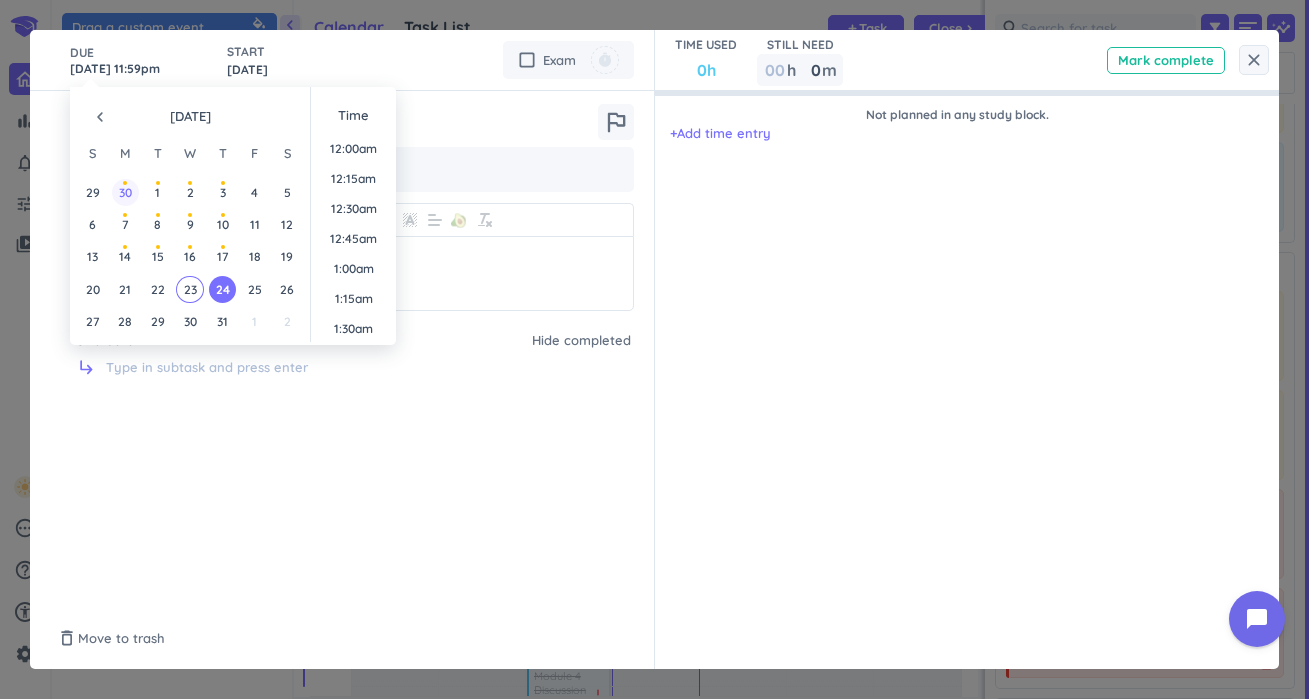 scroll, scrollTop: 2701, scrollLeft: 0, axis: vertical 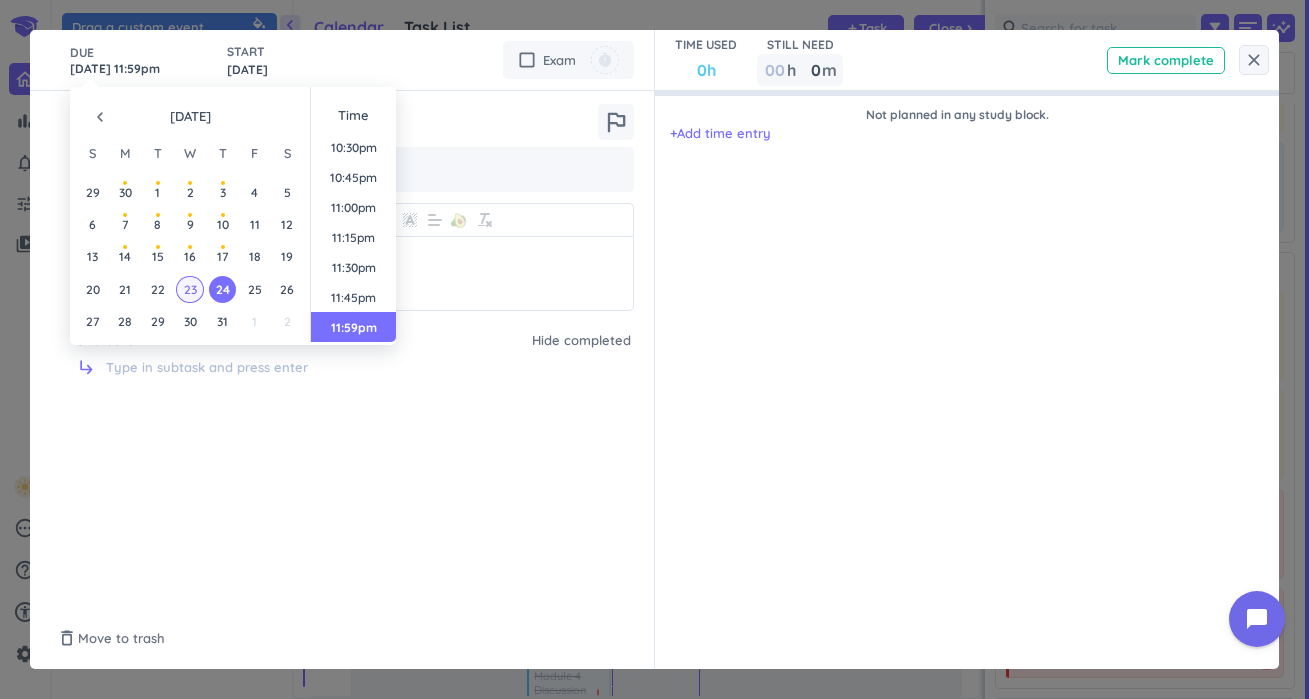 click on "23" at bounding box center [189, 289] 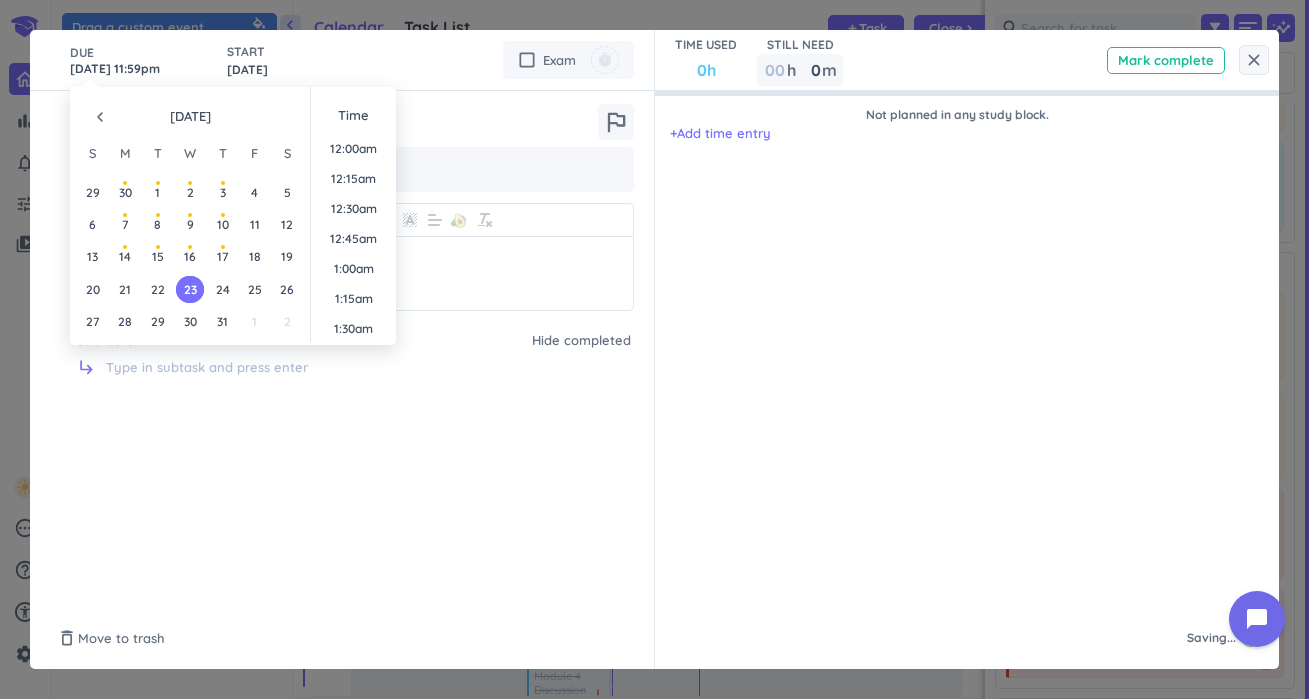 scroll, scrollTop: 2701, scrollLeft: 0, axis: vertical 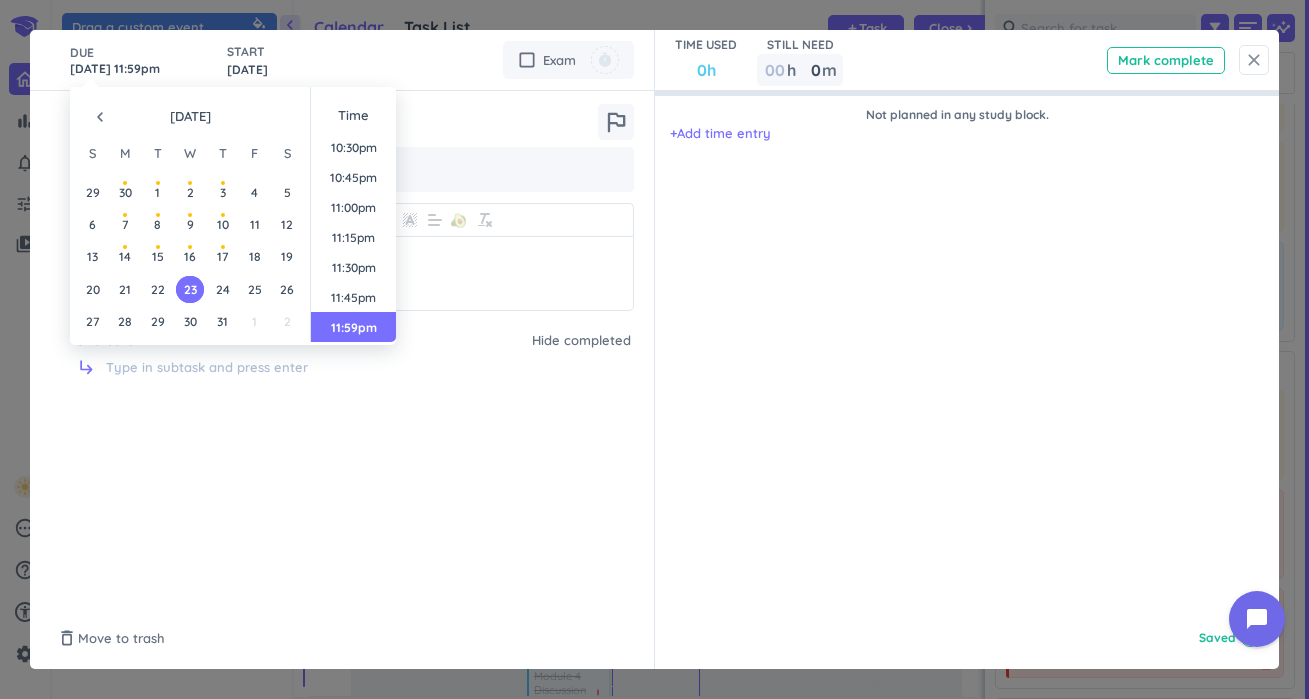 click on "close" at bounding box center [1254, 60] 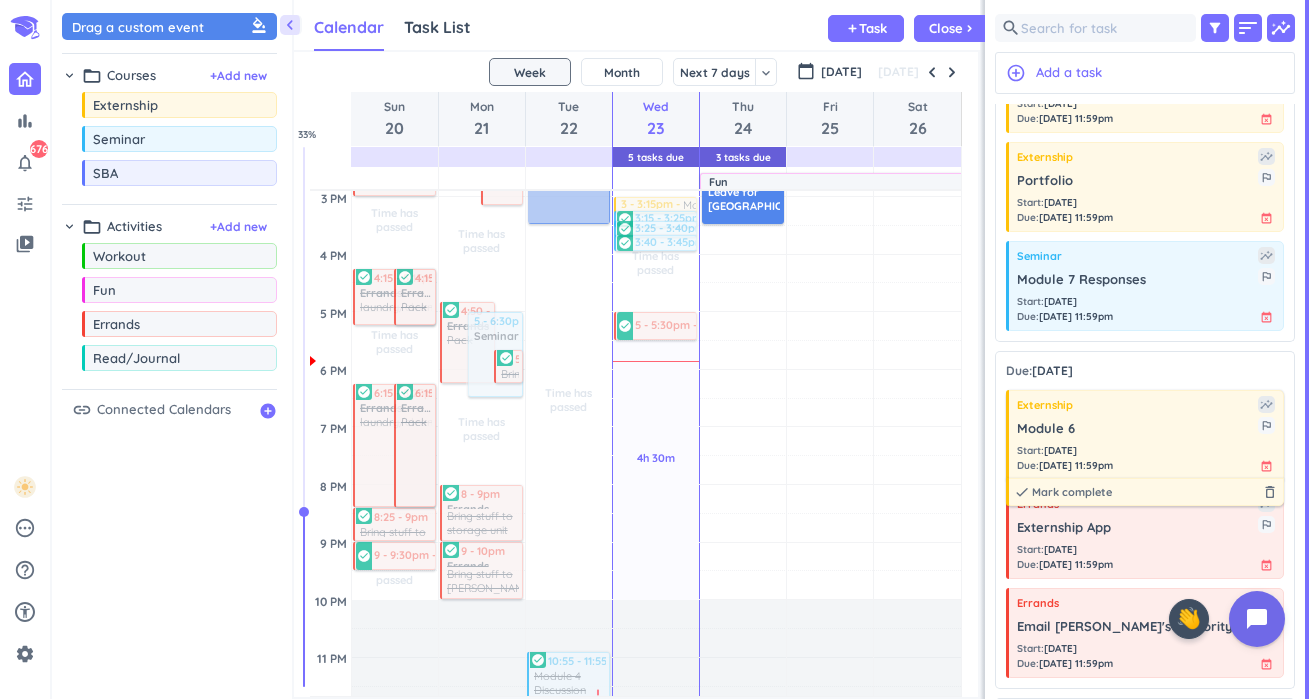click on "Module 6" at bounding box center (1137, 429) 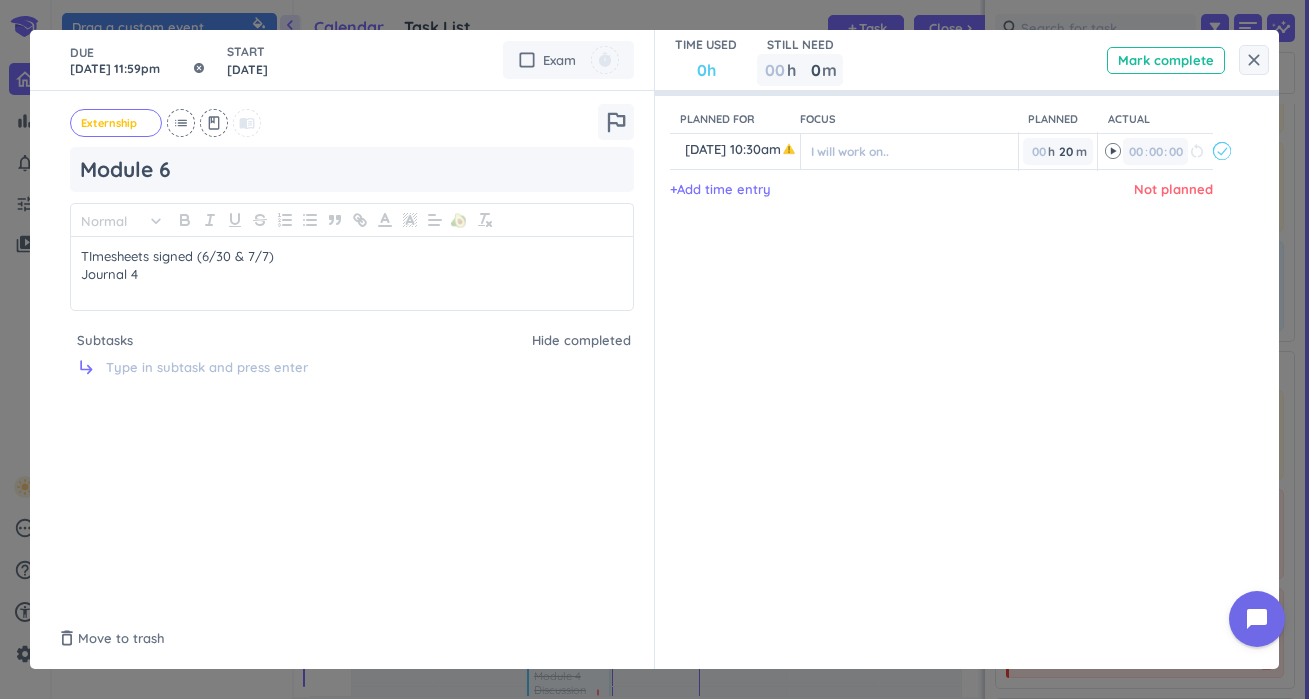 click on "[DATE] 11:59pm" at bounding box center (138, 60) 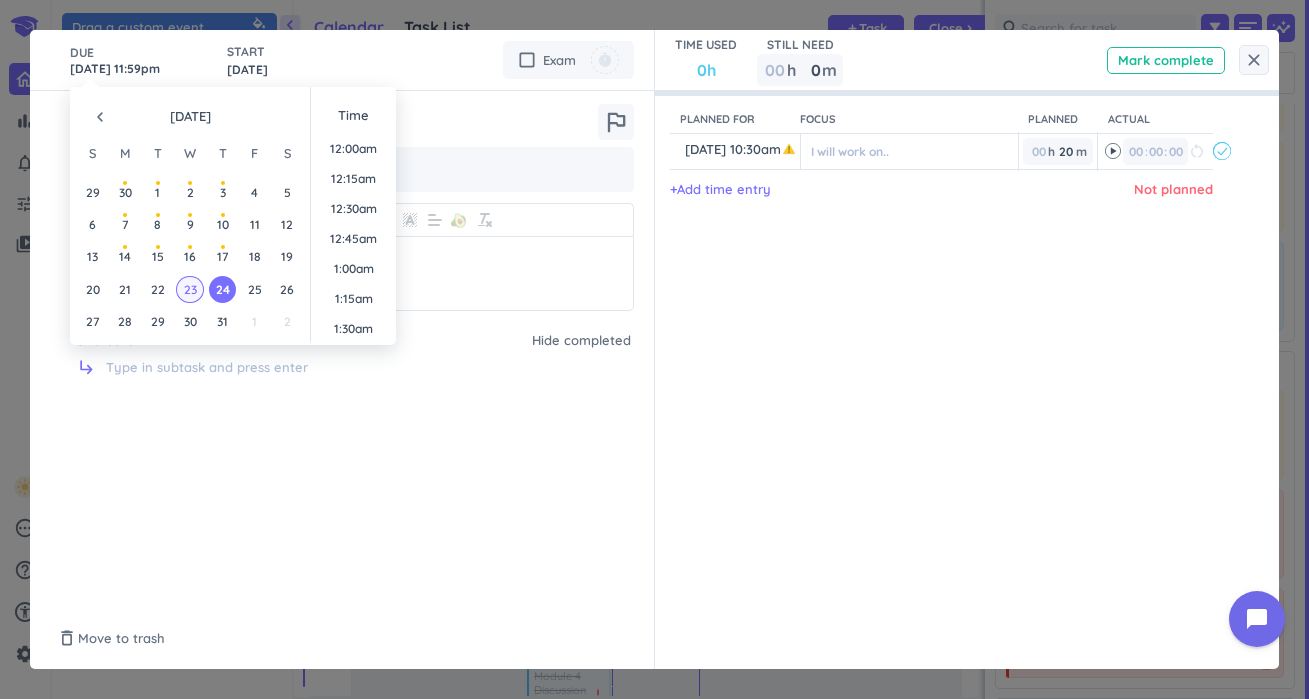 scroll, scrollTop: 2701, scrollLeft: 0, axis: vertical 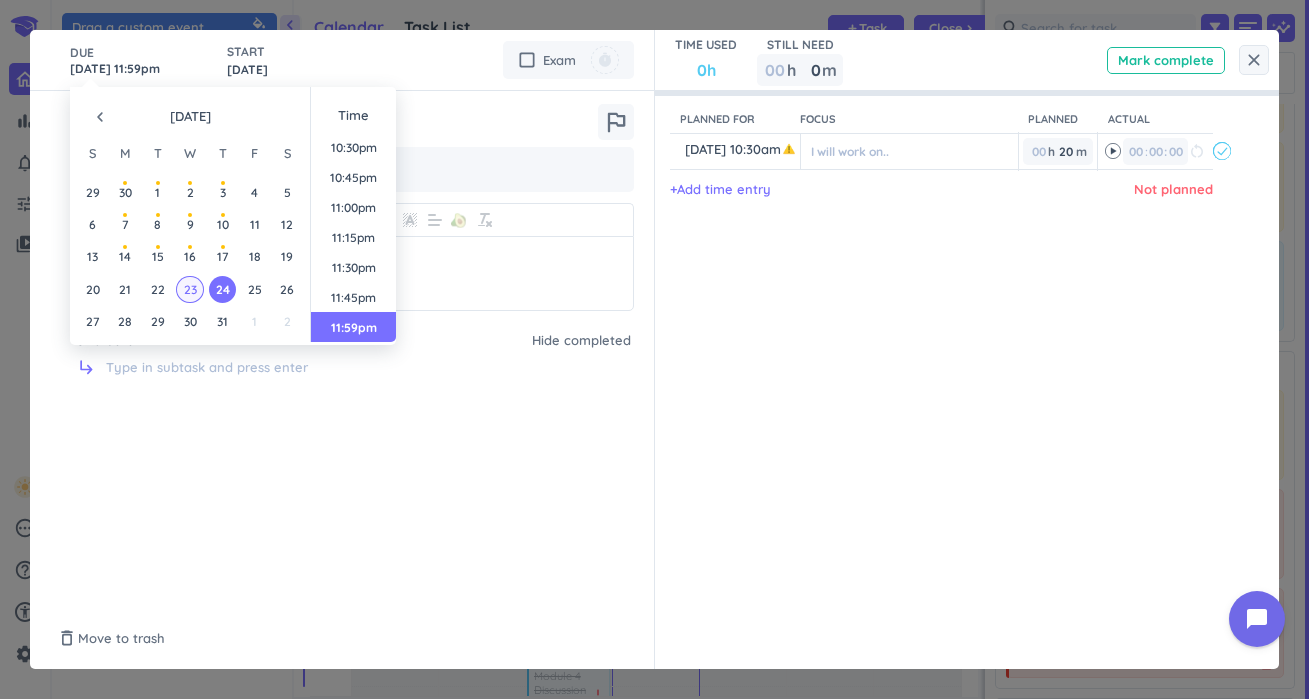 click on "23" at bounding box center (189, 289) 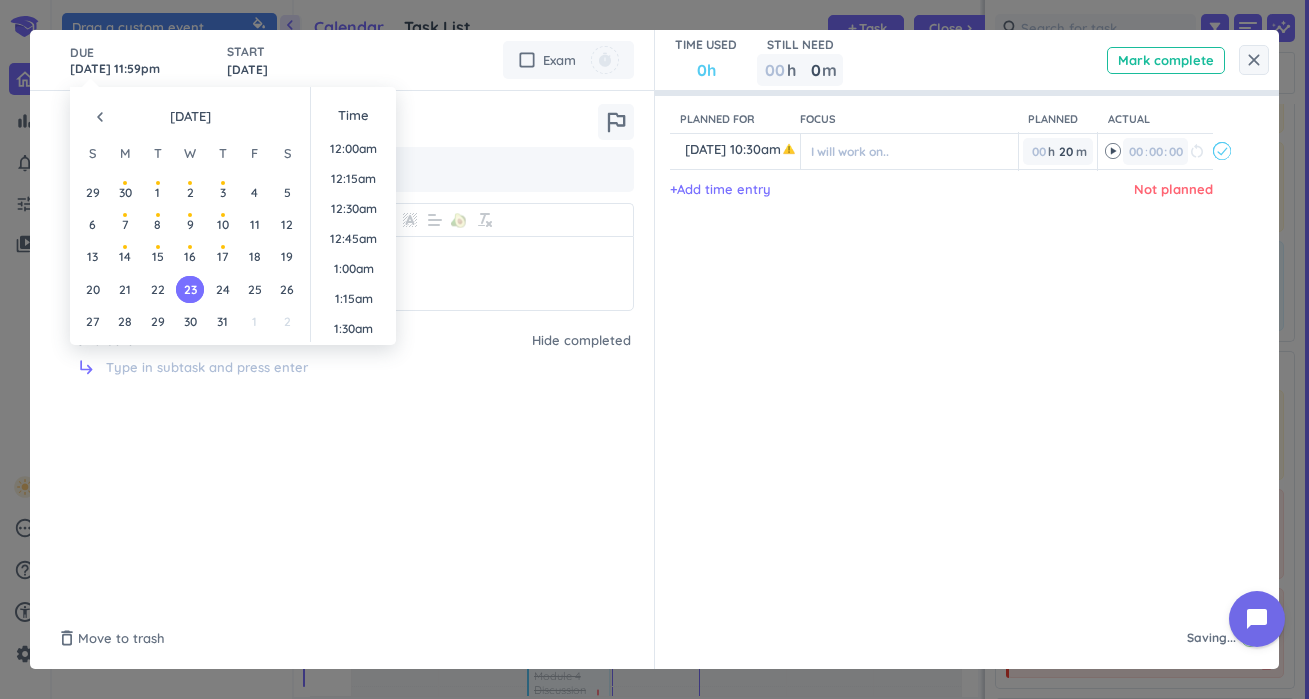 type on "[DATE] 11:59pm" 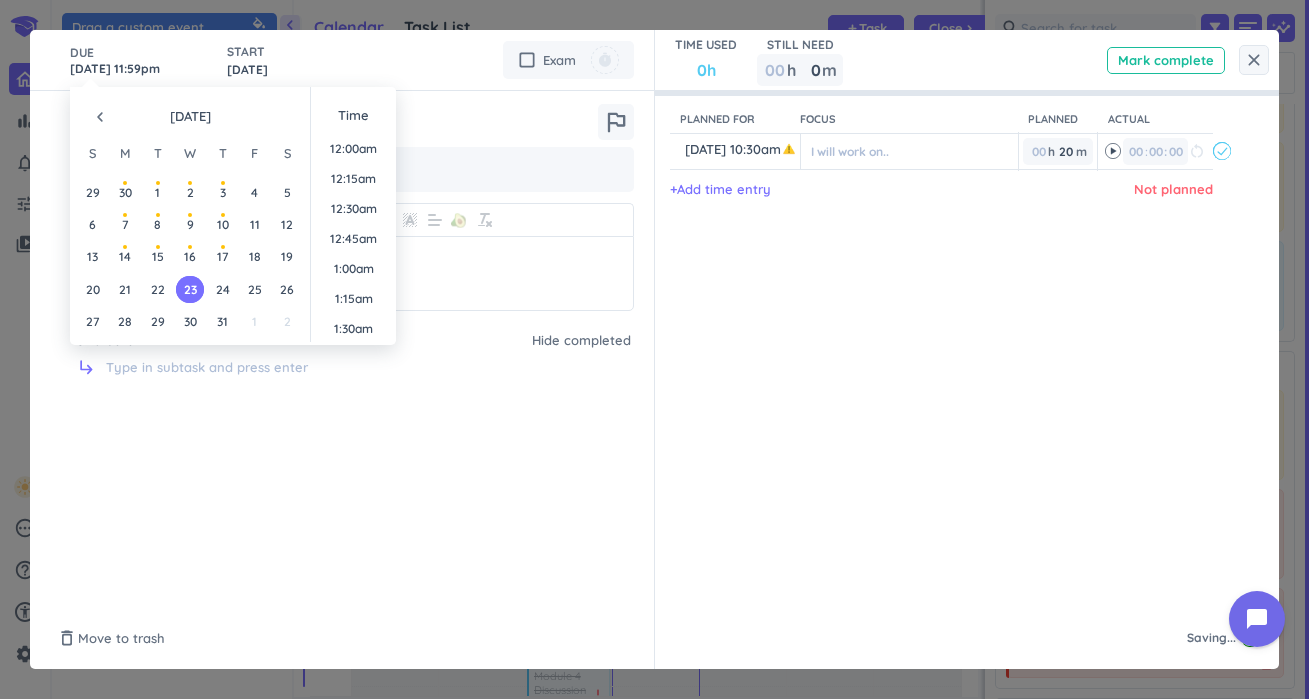 scroll, scrollTop: 2701, scrollLeft: 0, axis: vertical 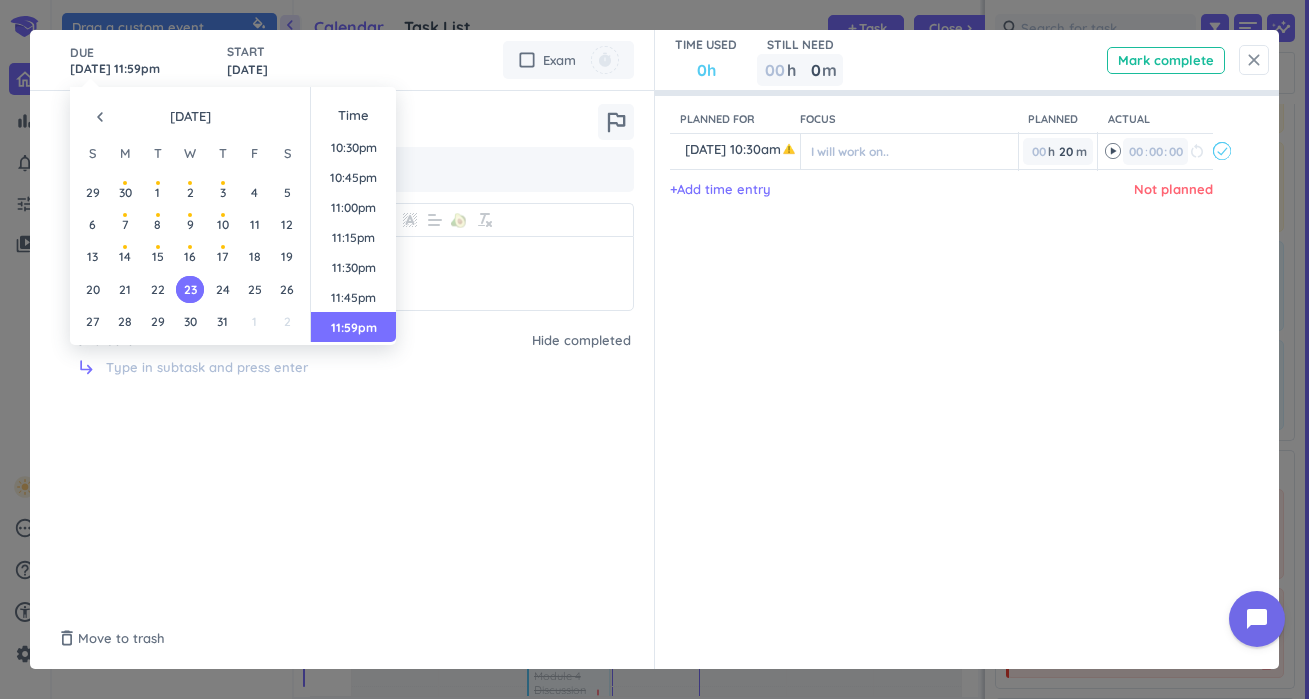 click on "close" at bounding box center [1254, 60] 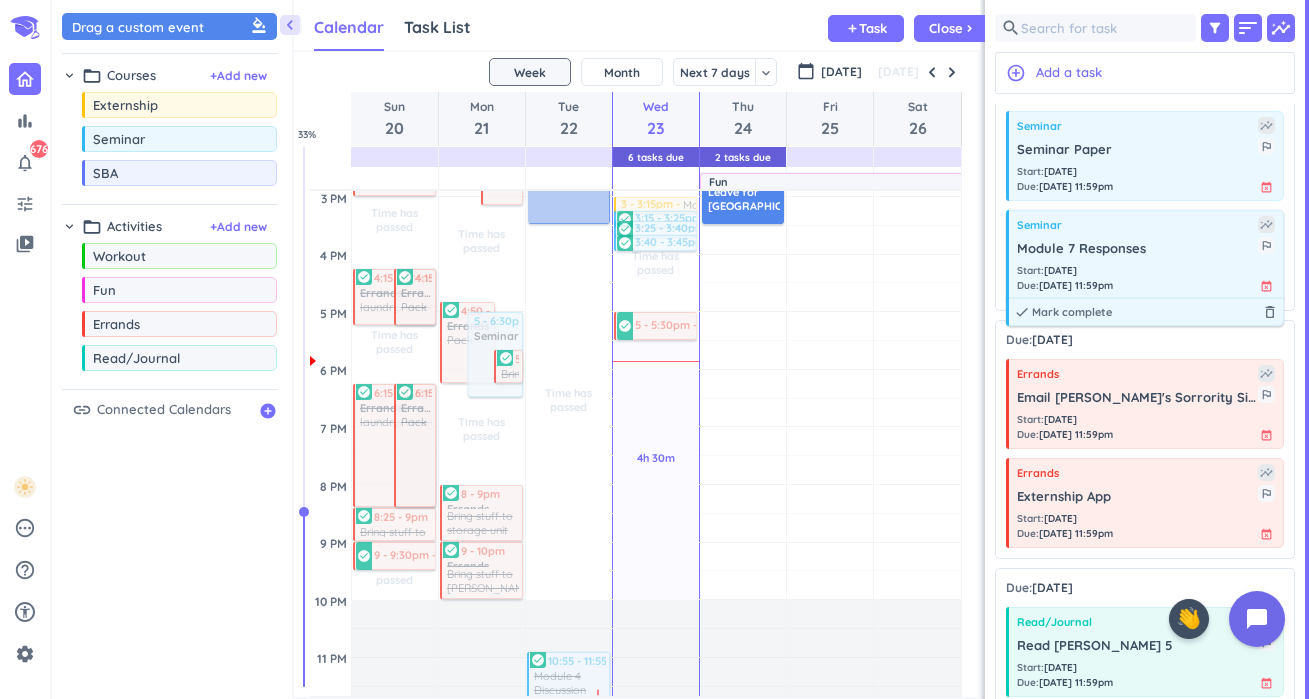 scroll, scrollTop: 481, scrollLeft: 0, axis: vertical 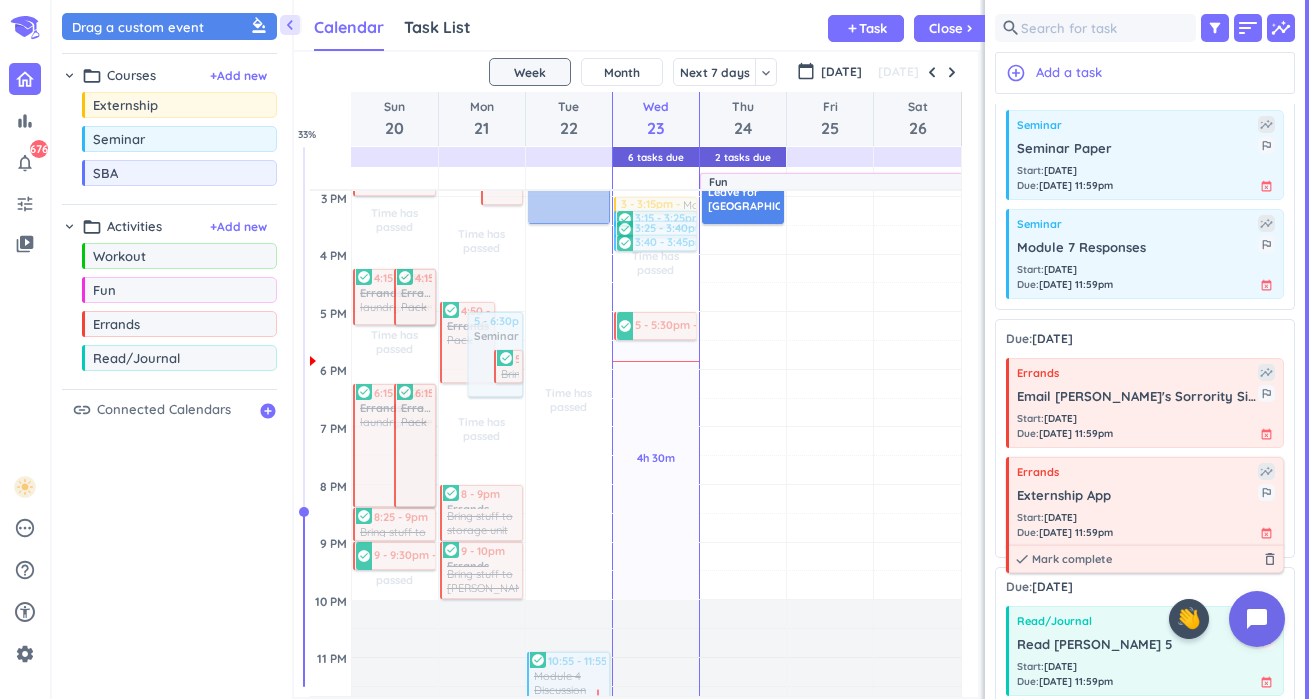 click on "Errands insights Externship App outlined_flag Start :  Jul 21 Due :  Jul 24, 11:59pm event_busy done Mark complete delete_outline" at bounding box center [1145, 502] 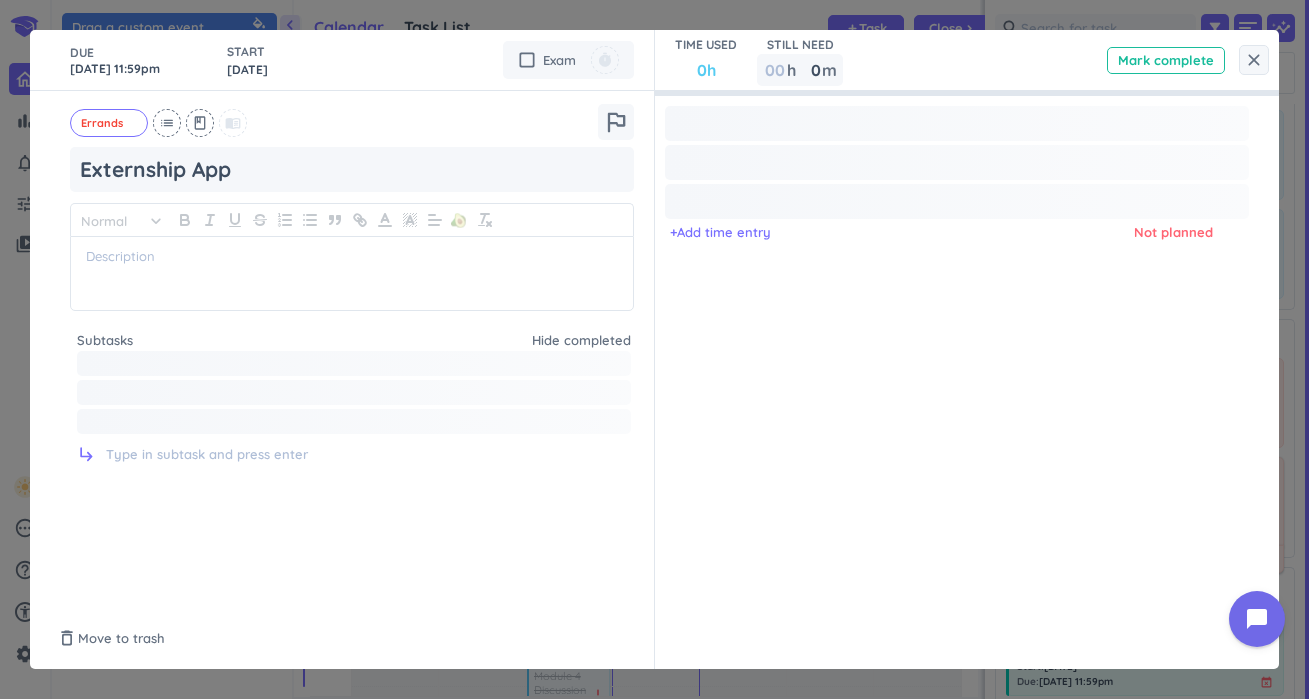 type on "x" 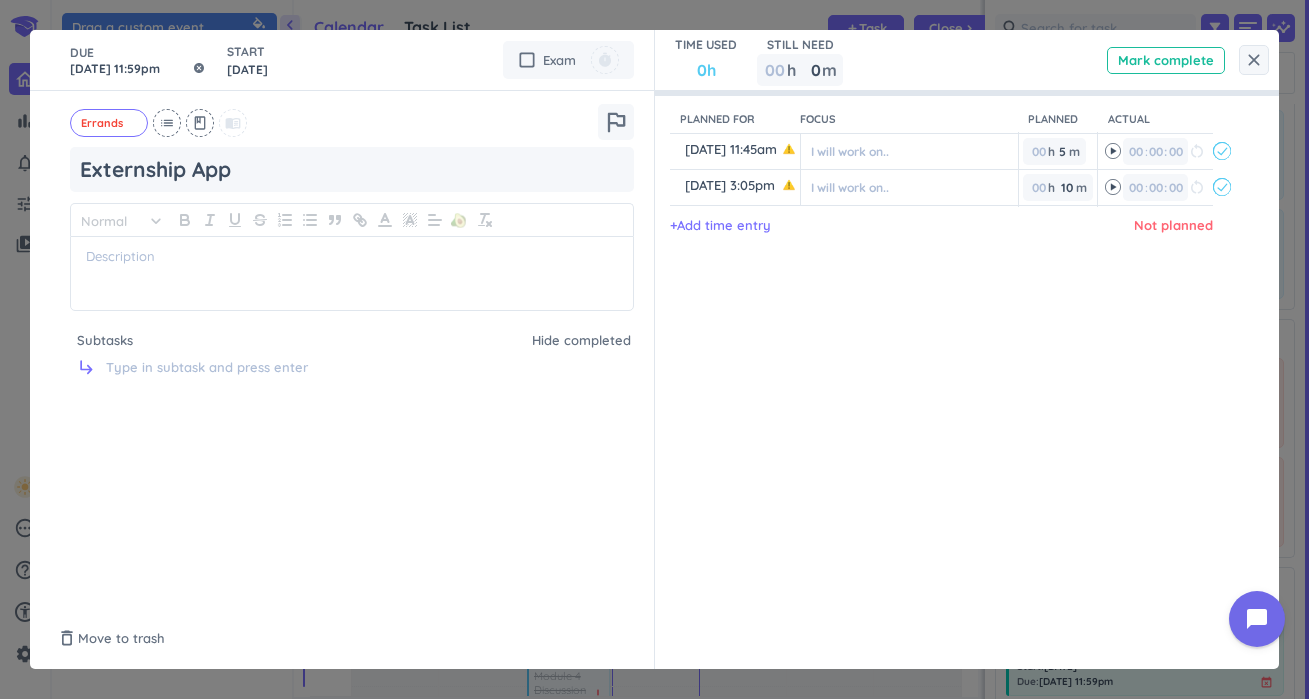 click on "[DATE] 11:59pm" at bounding box center (138, 60) 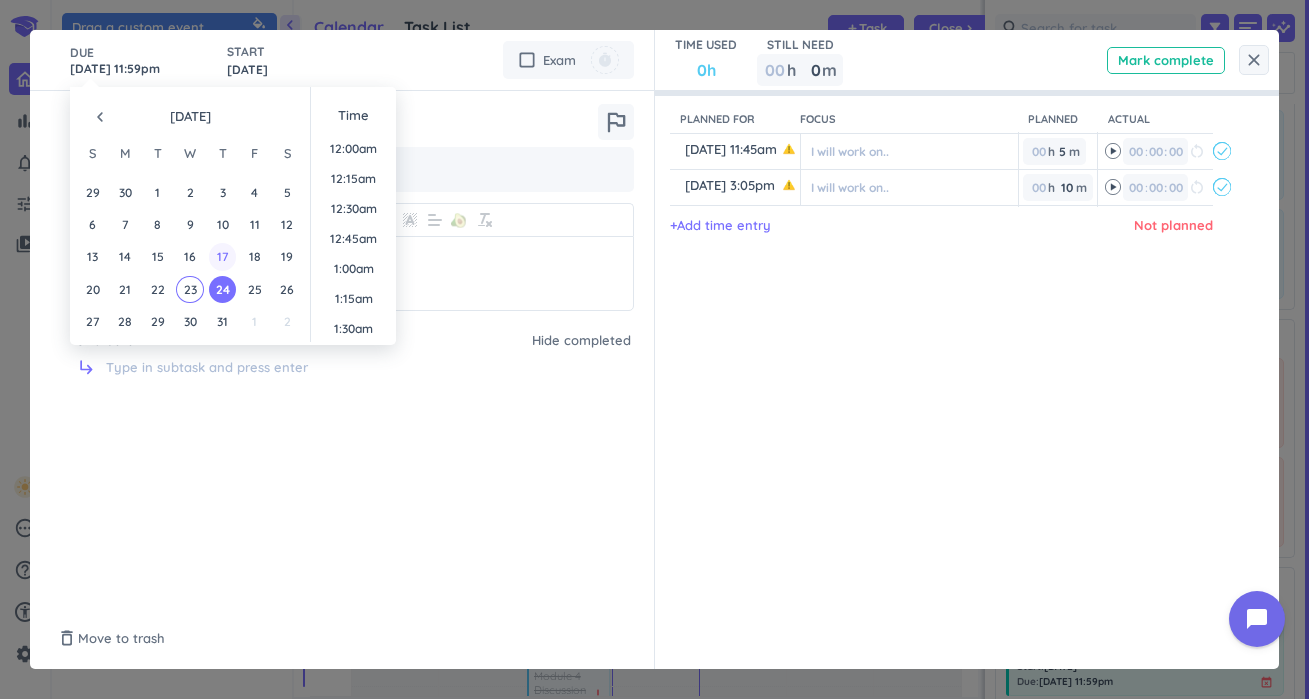 scroll 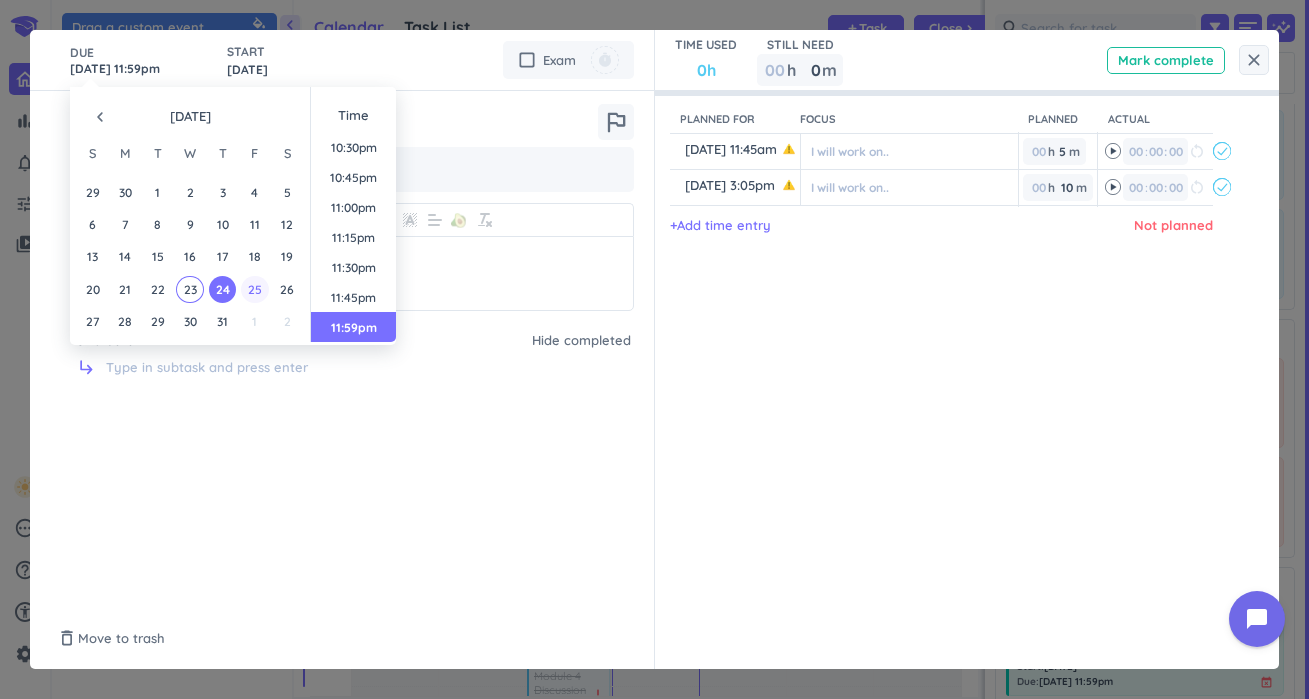 click on "25" at bounding box center (254, 289) 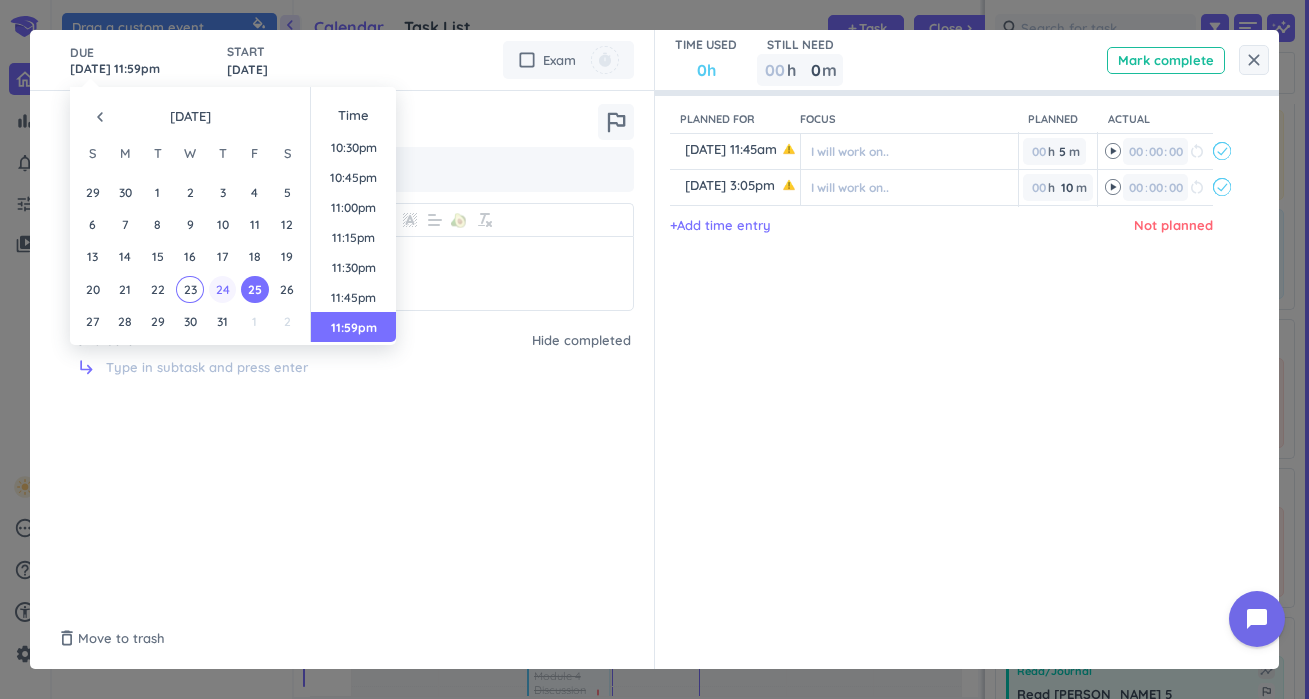 click on "24" at bounding box center (222, 289) 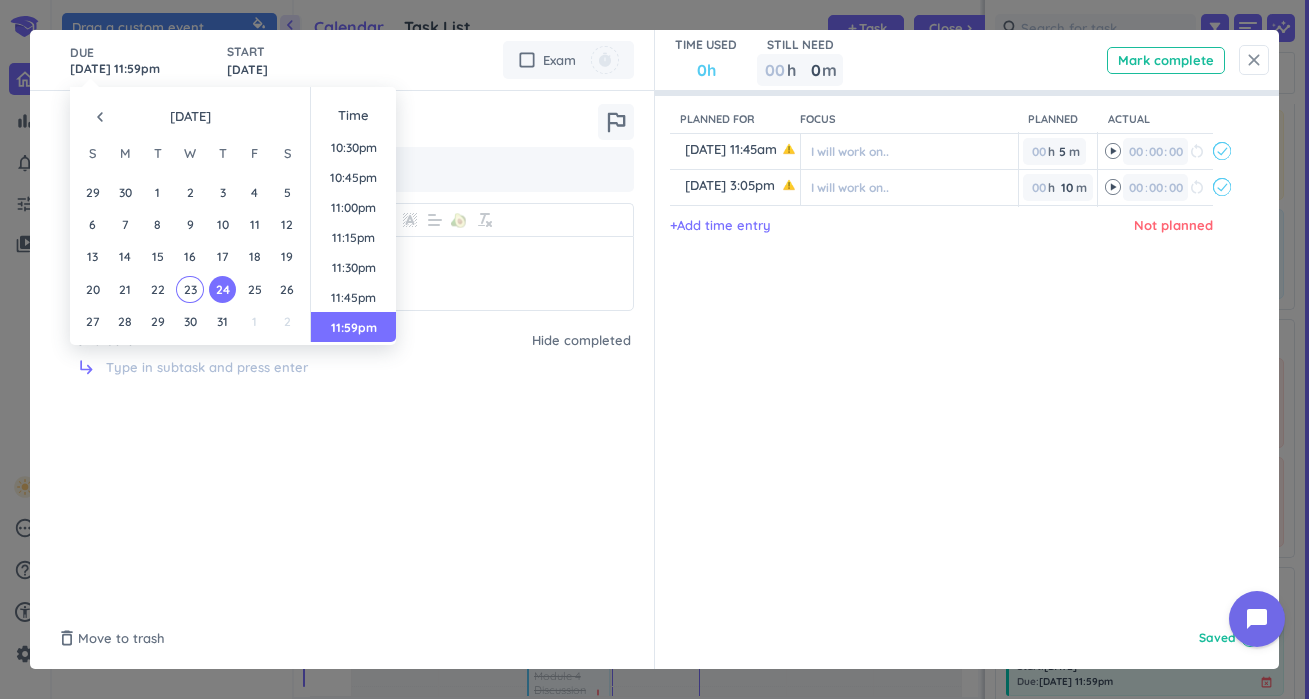 click on "close" at bounding box center [1254, 60] 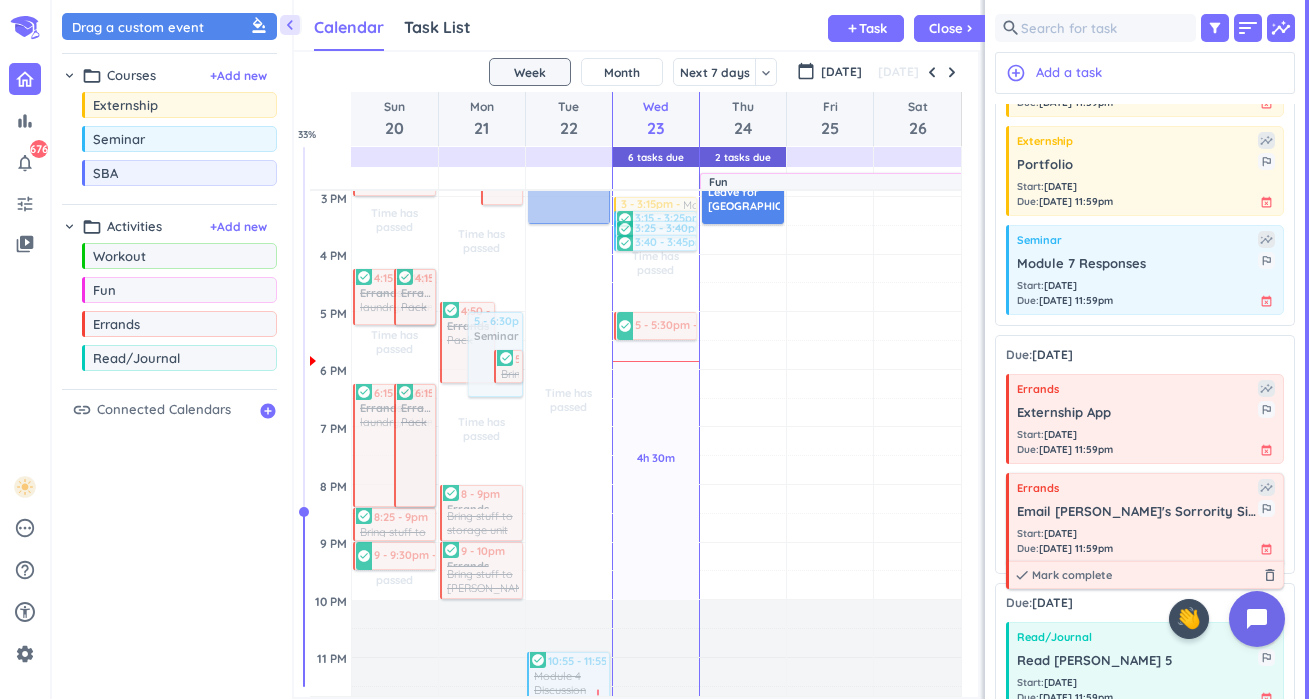 click on "Email [PERSON_NAME]'s Sorrority Sister" at bounding box center (1137, 512) 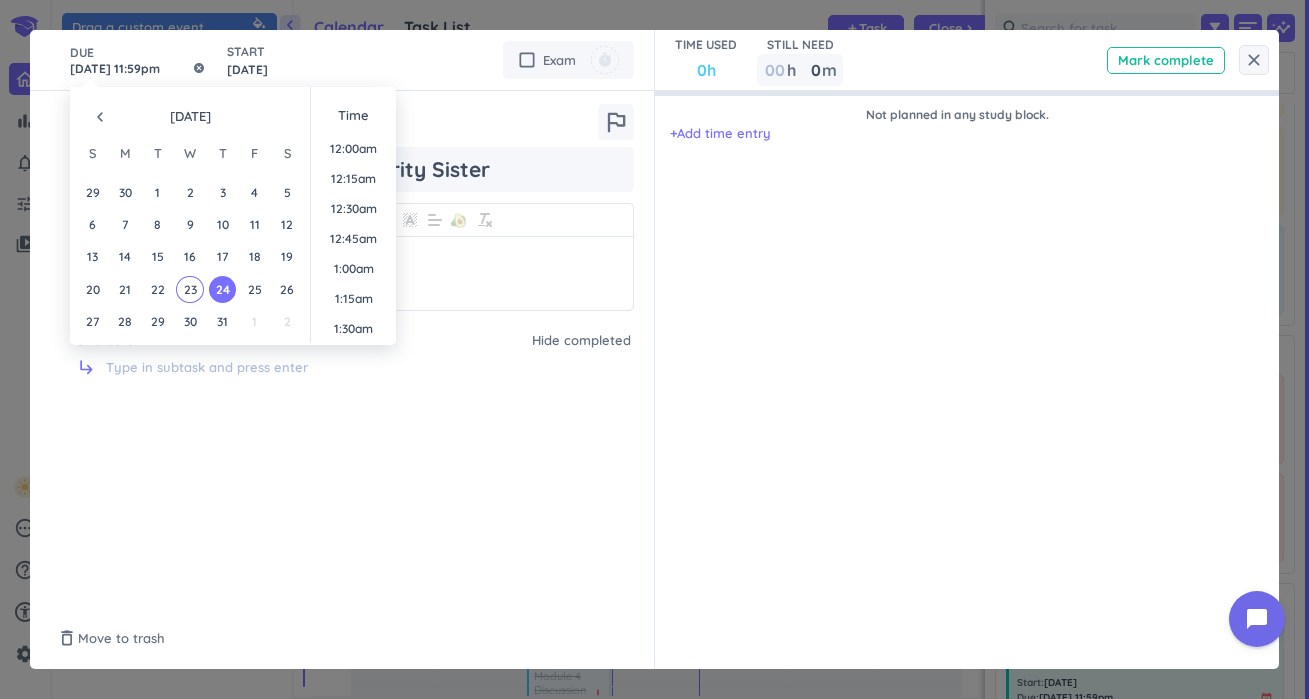 click on "[DATE] 11:59pm" at bounding box center (138, 60) 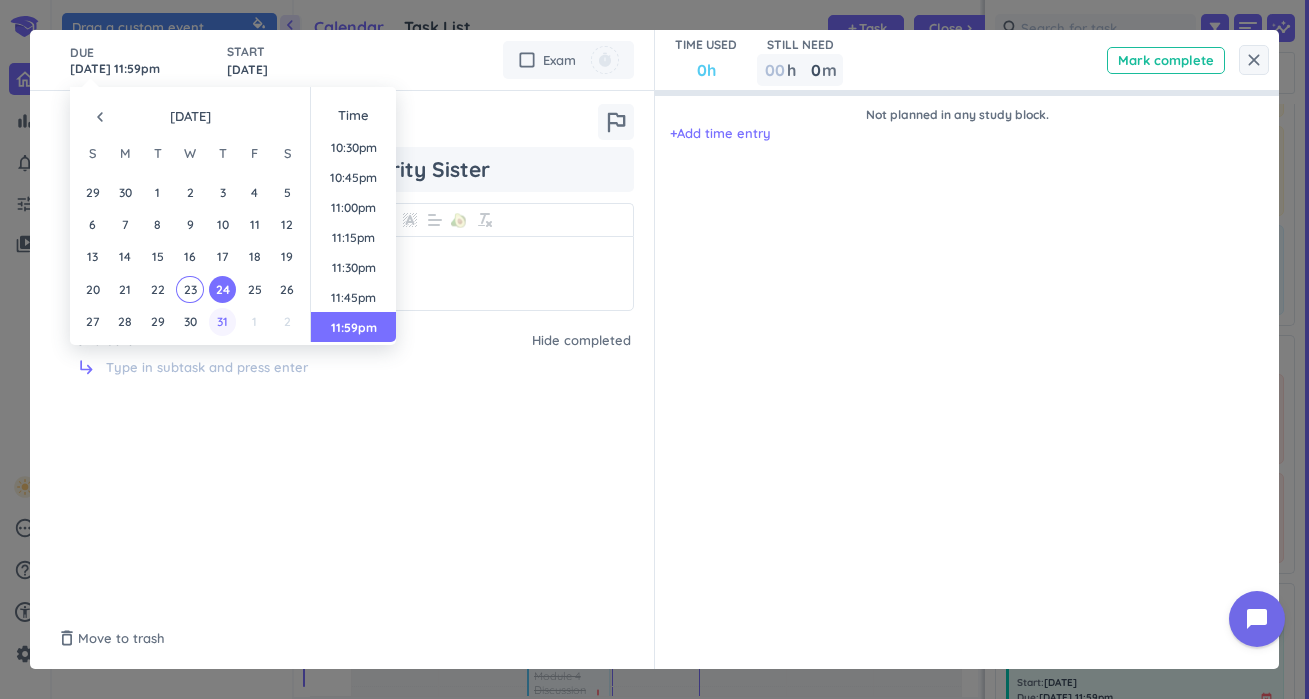 click on "31" at bounding box center (222, 321) 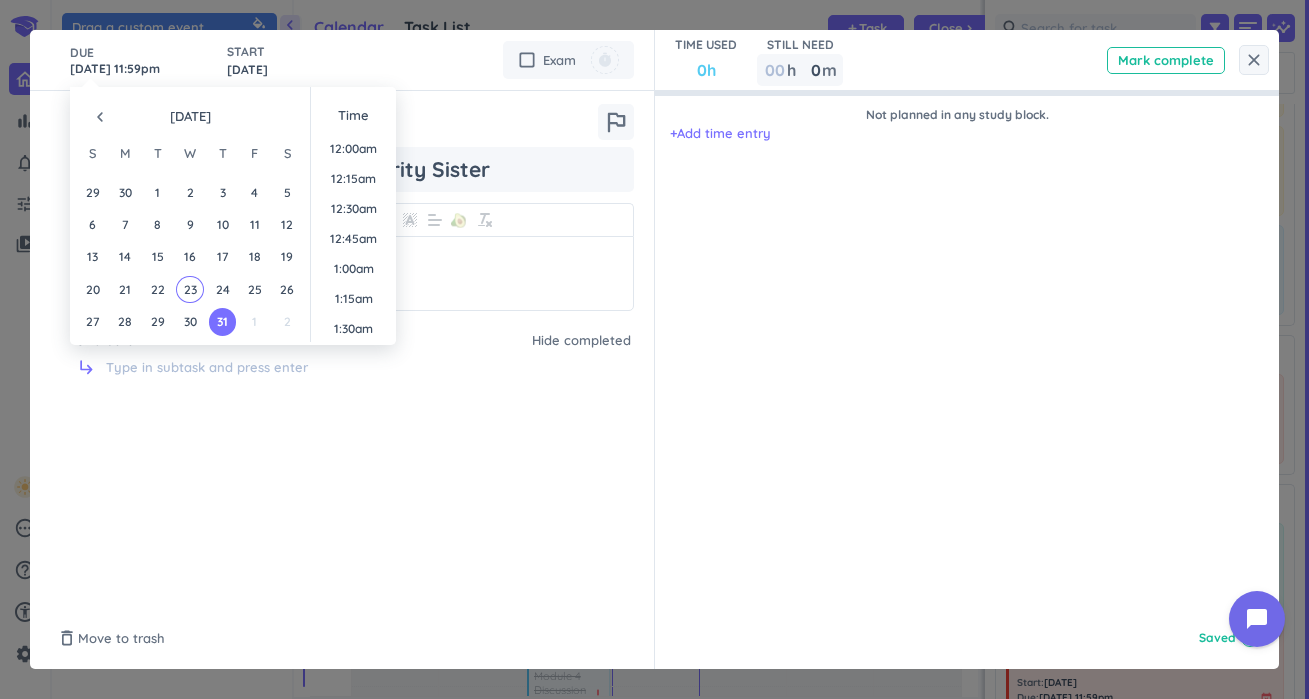scroll, scrollTop: 2701, scrollLeft: 0, axis: vertical 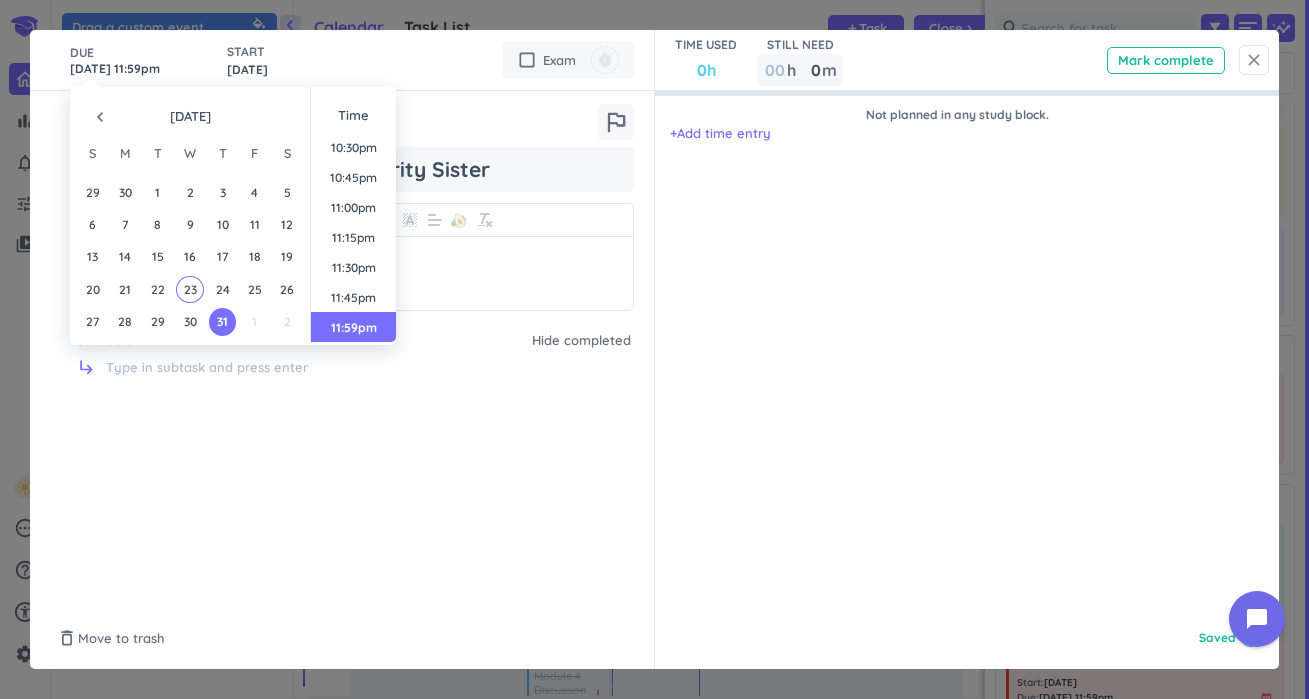 click on "close" at bounding box center [1254, 60] 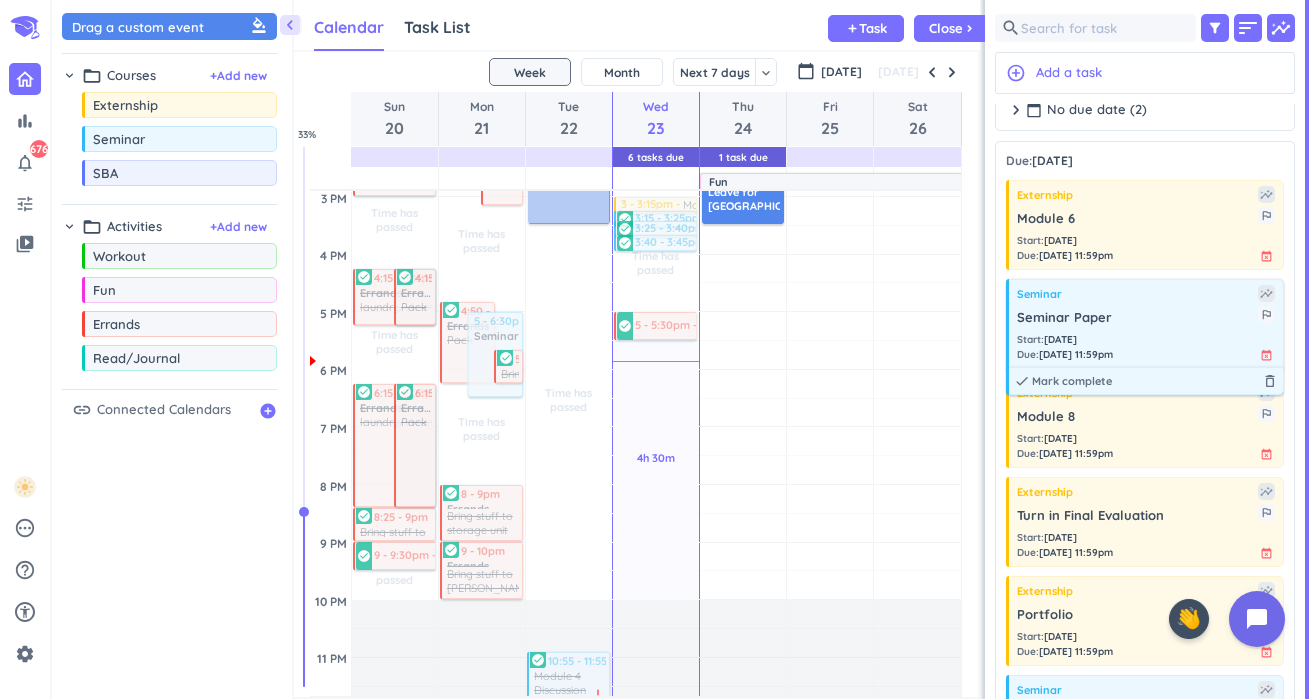 scroll, scrollTop: 13, scrollLeft: 0, axis: vertical 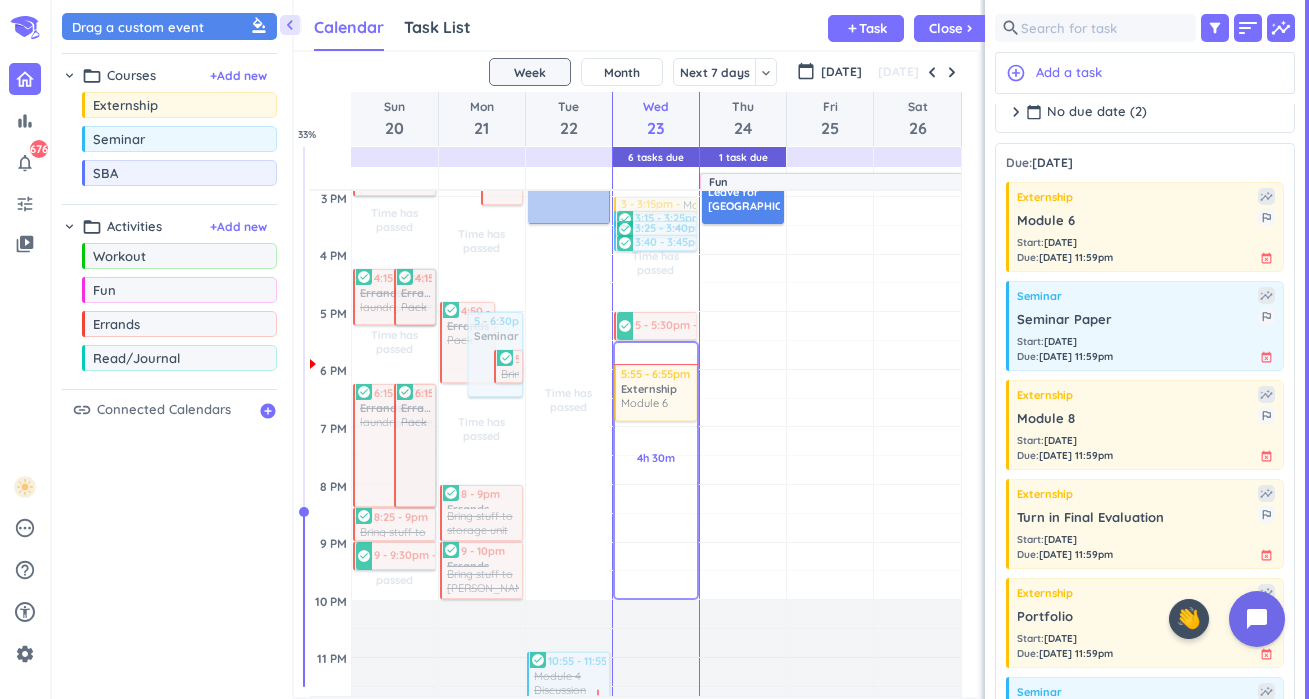 drag, startPoint x: 1156, startPoint y: 222, endPoint x: 688, endPoint y: 365, distance: 489.35977 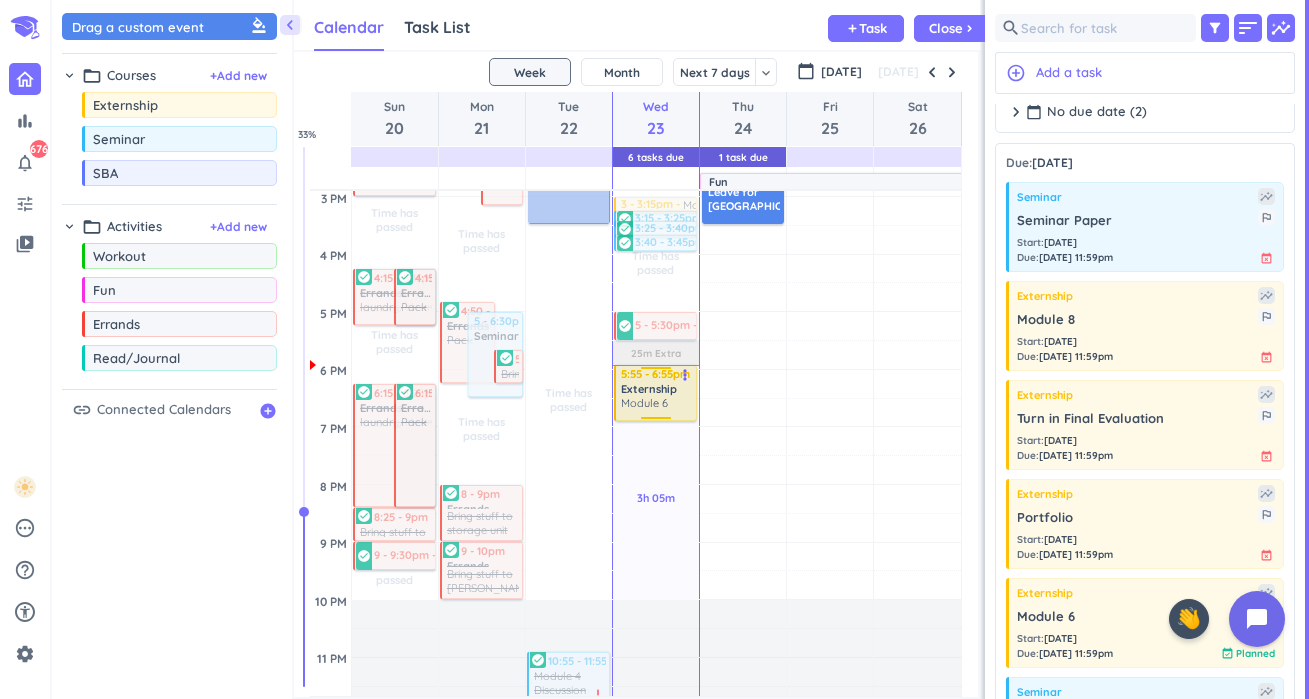 click on "Module 6" at bounding box center [644, 403] 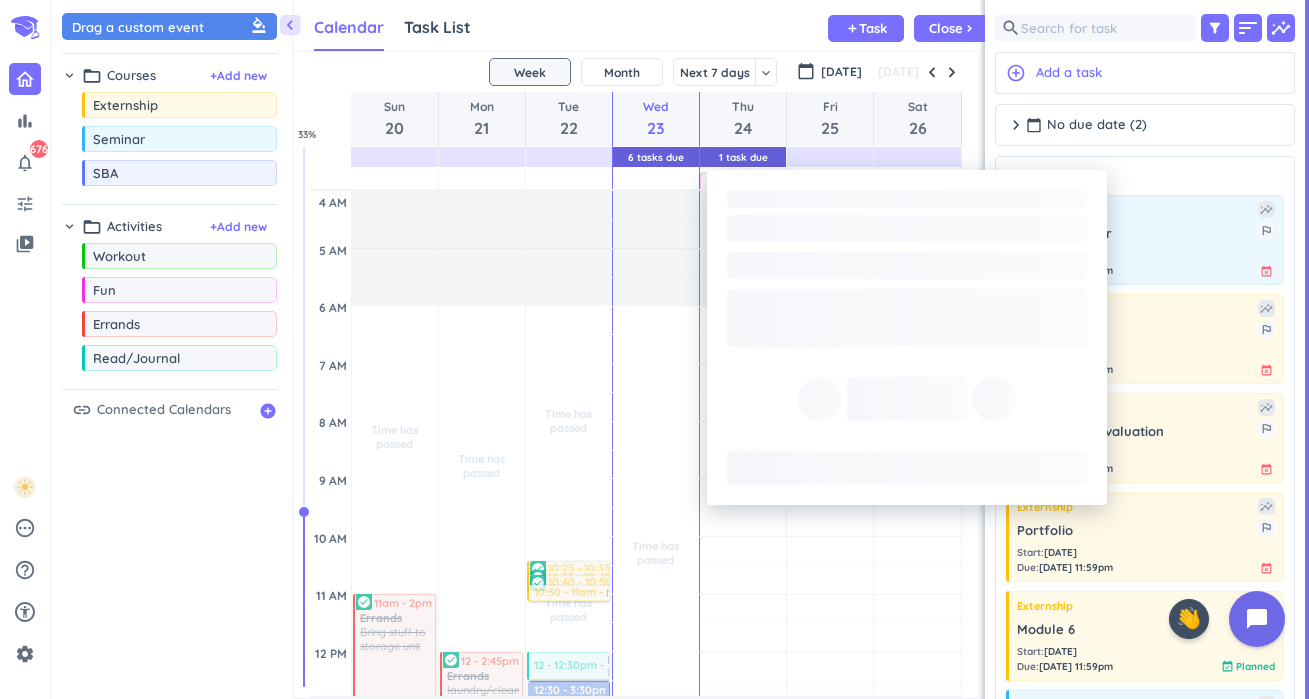 scroll, scrollTop: 0, scrollLeft: 0, axis: both 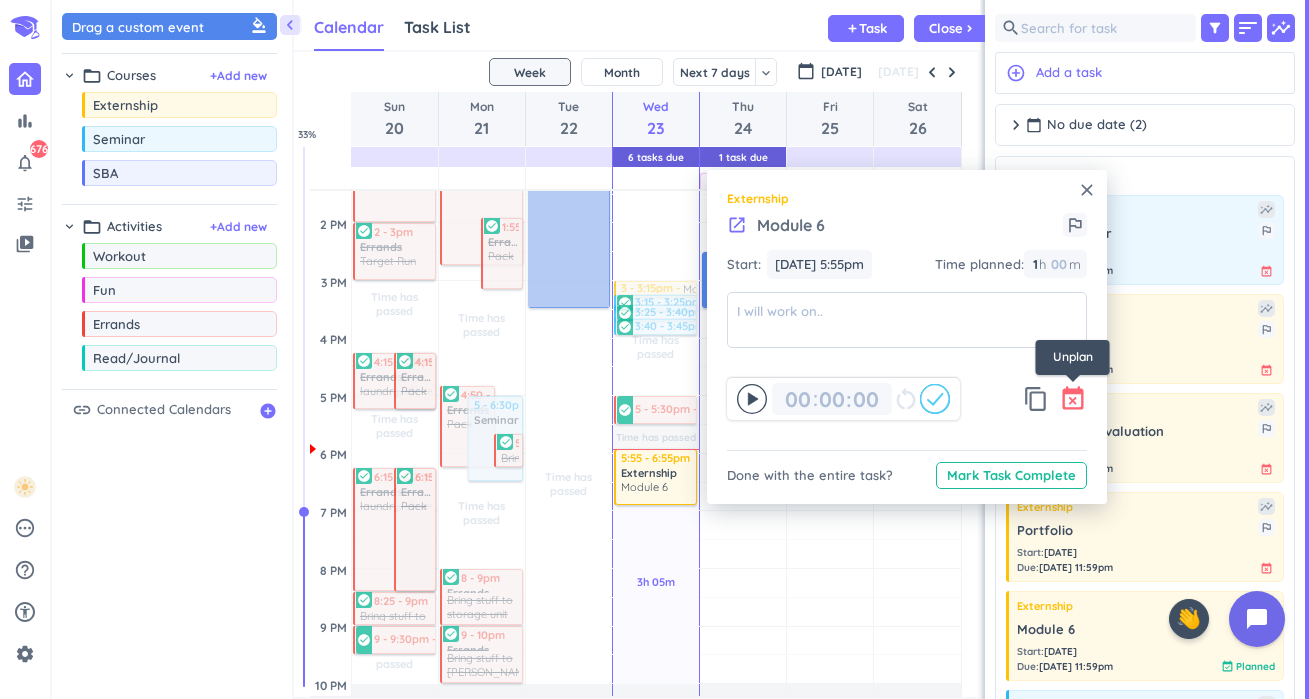 click on "event_busy" at bounding box center [1073, 399] 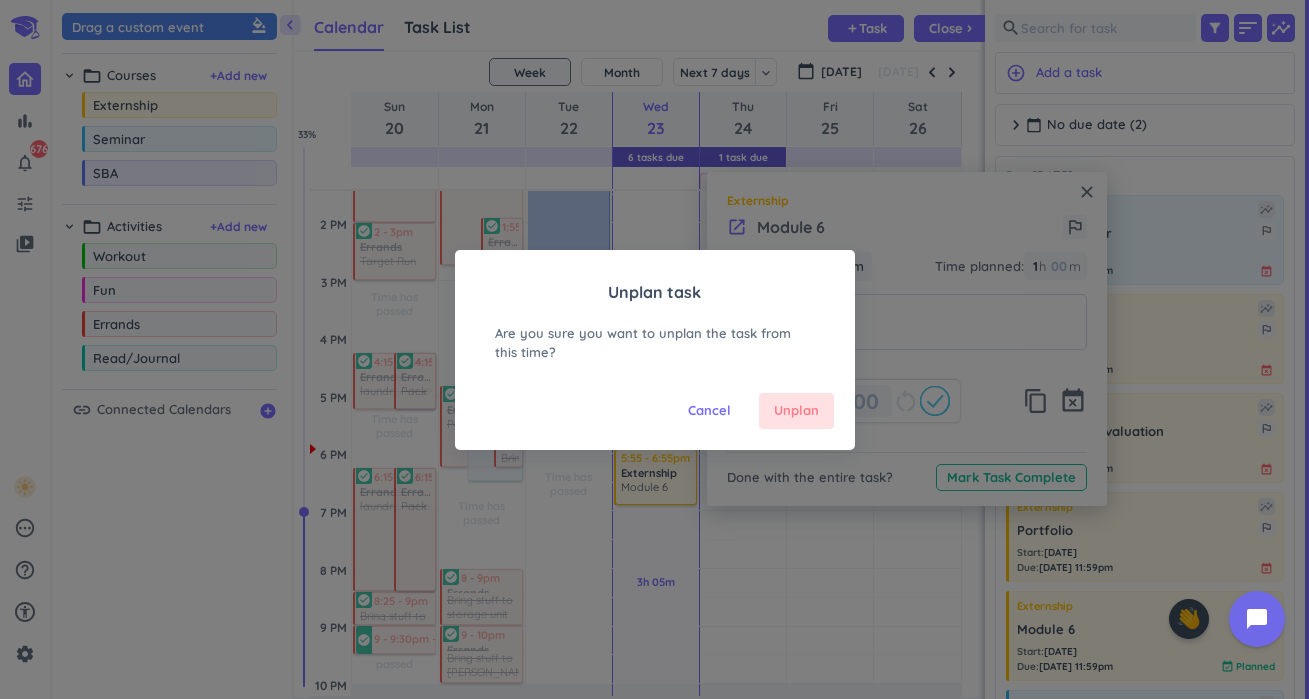 click on "Unplan" at bounding box center [796, 411] 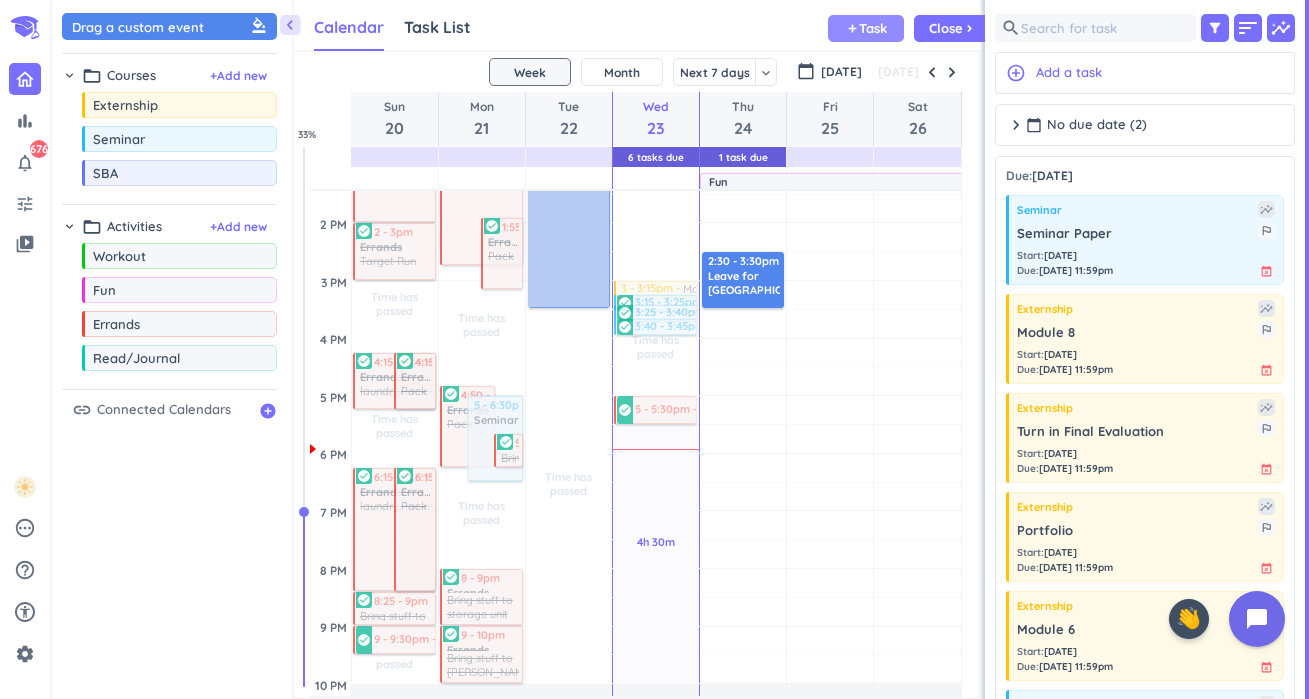 click on "Task" at bounding box center [873, 28] 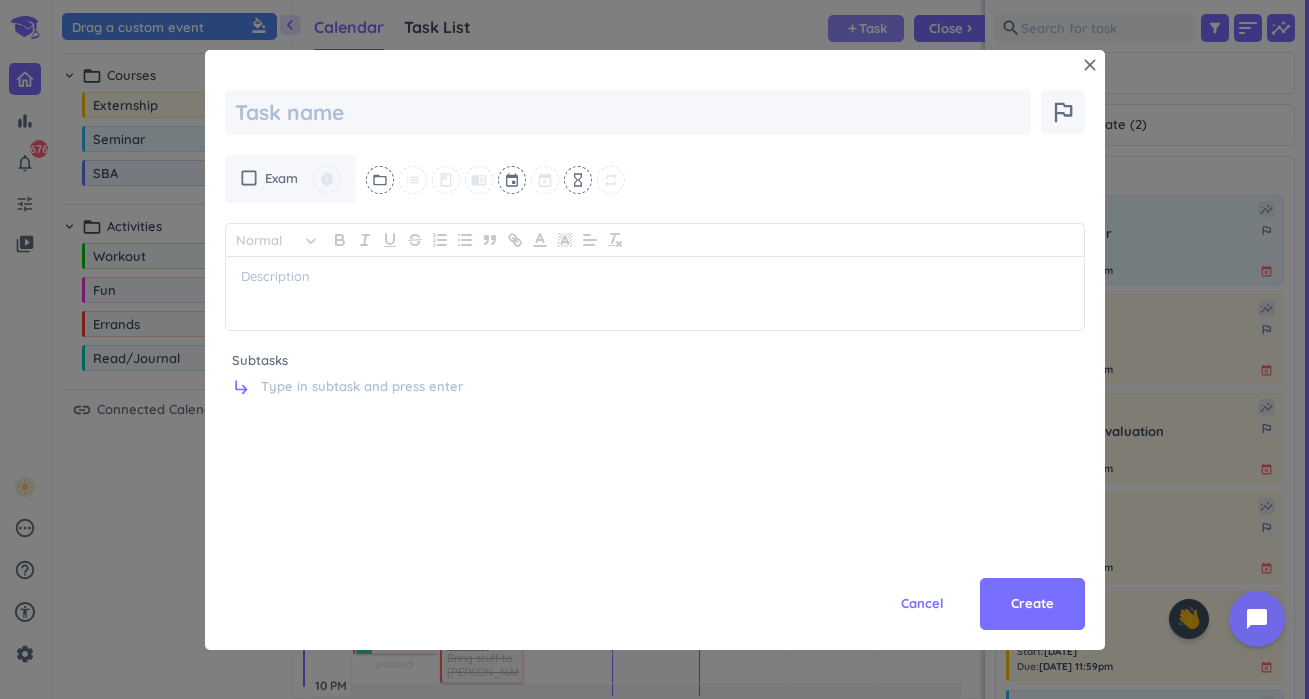 type on "x" 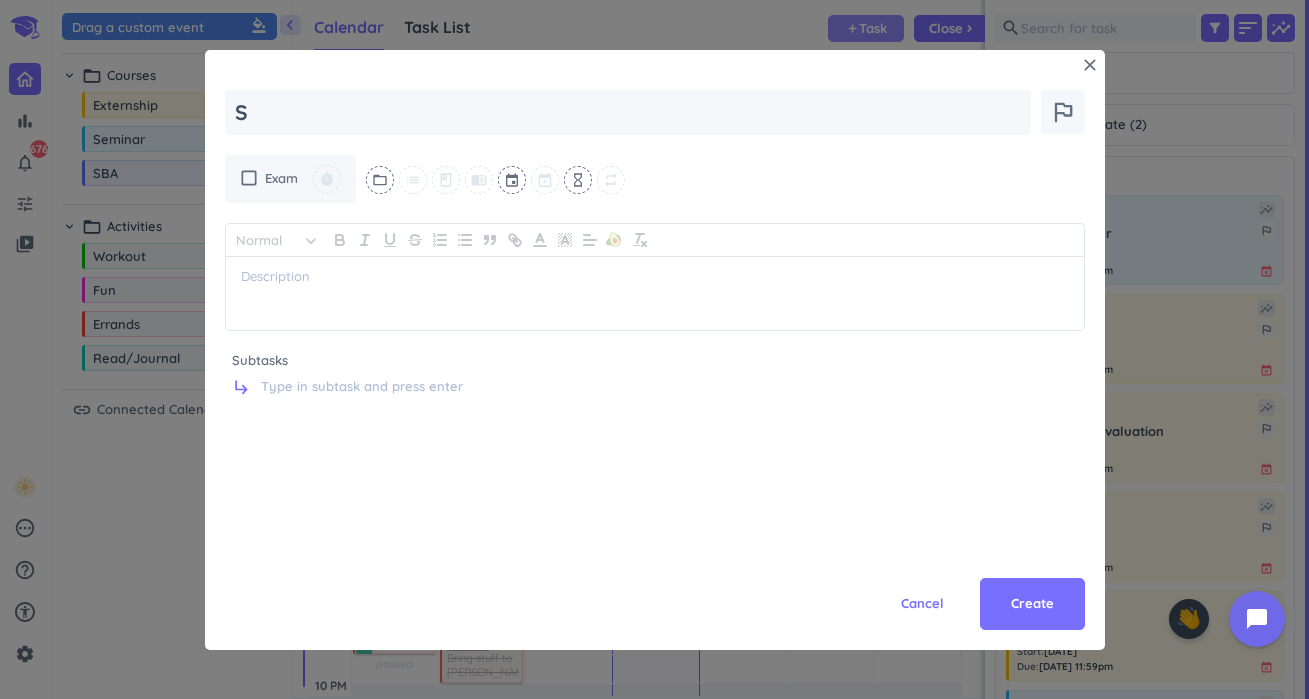 type on "x" 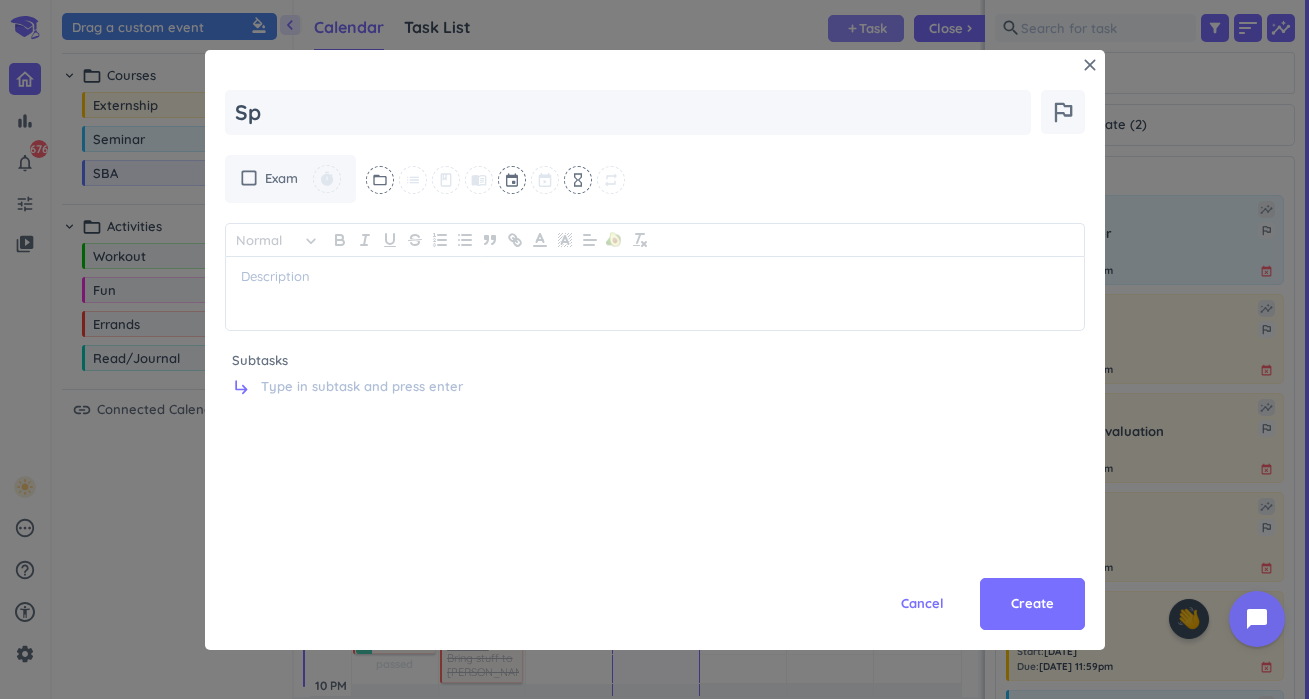 type on "x" 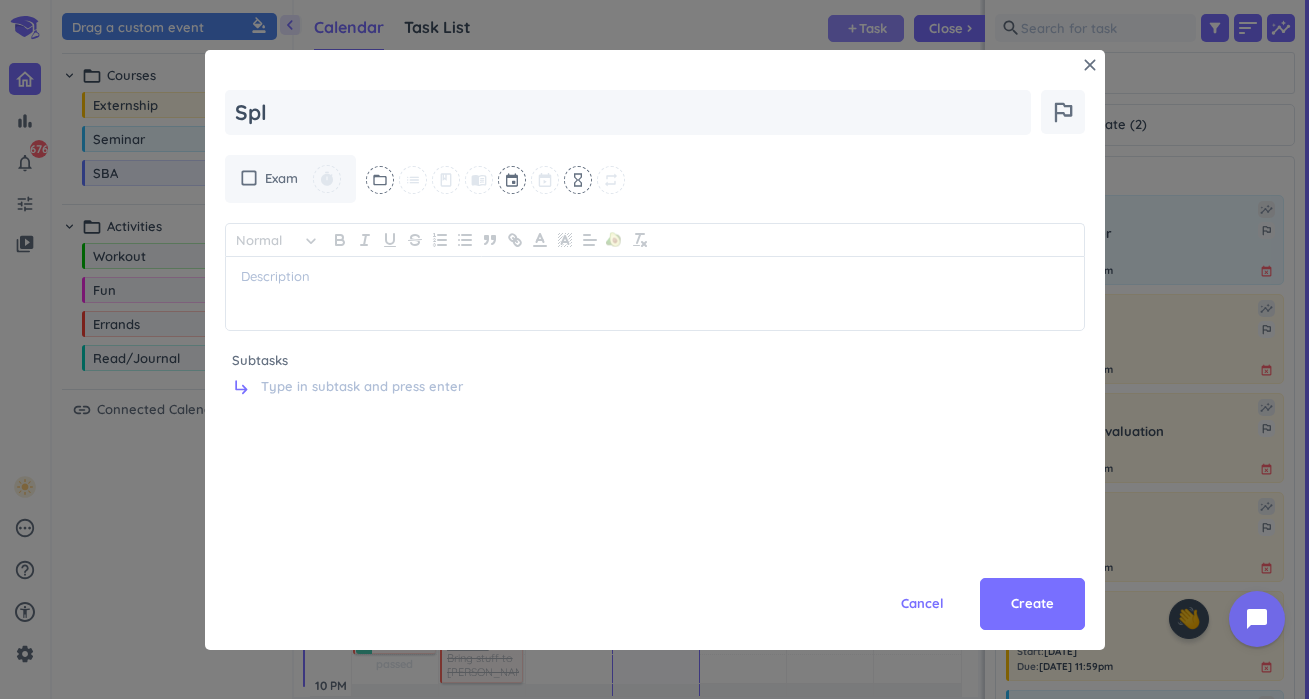 type on "x" 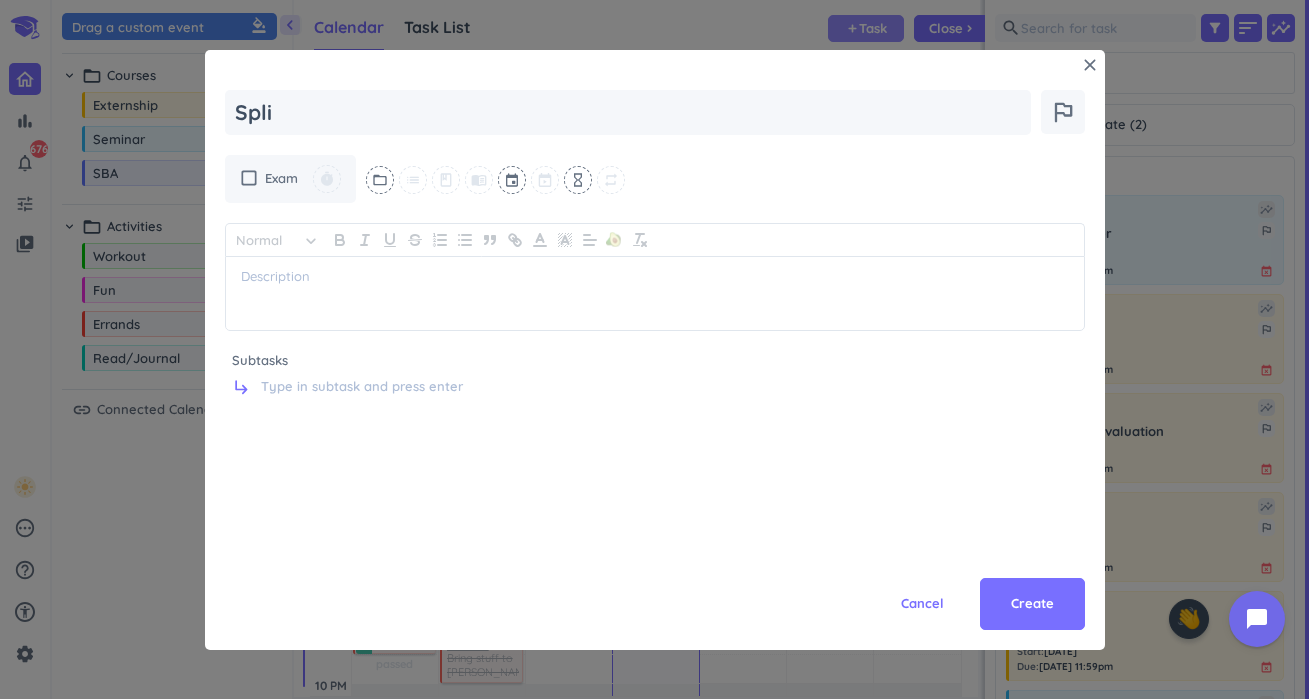 type on "x" 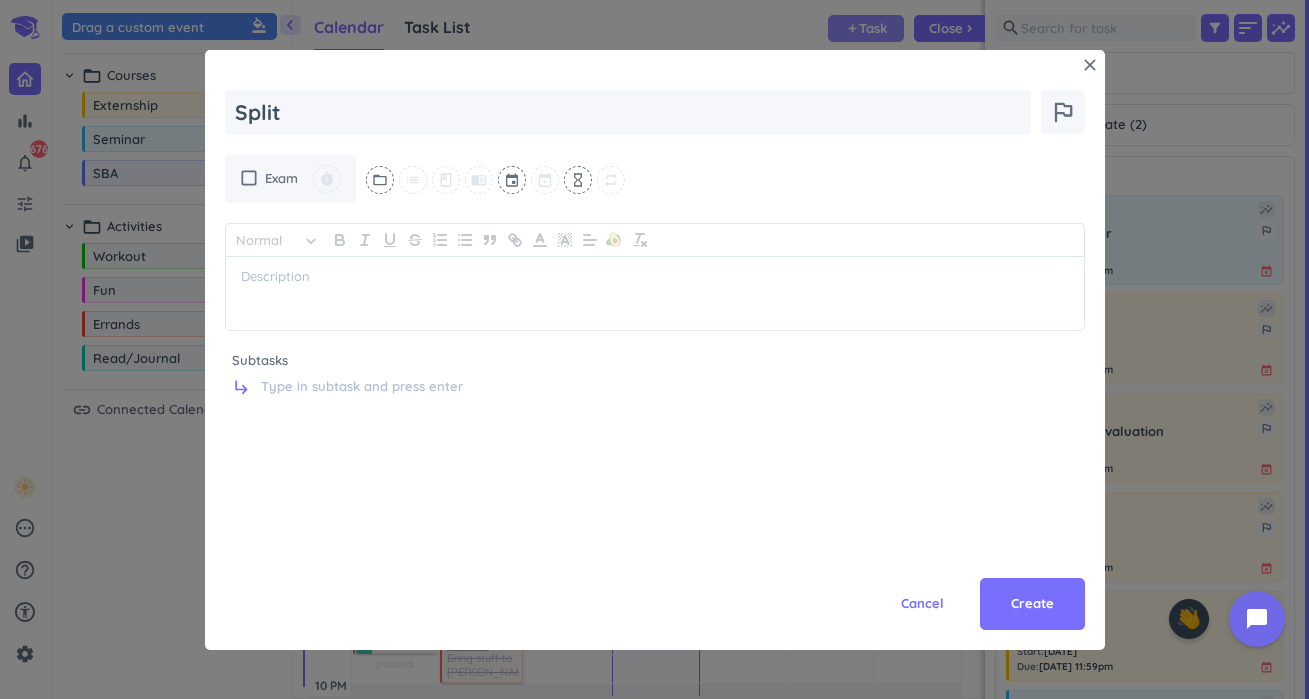 type on "x" 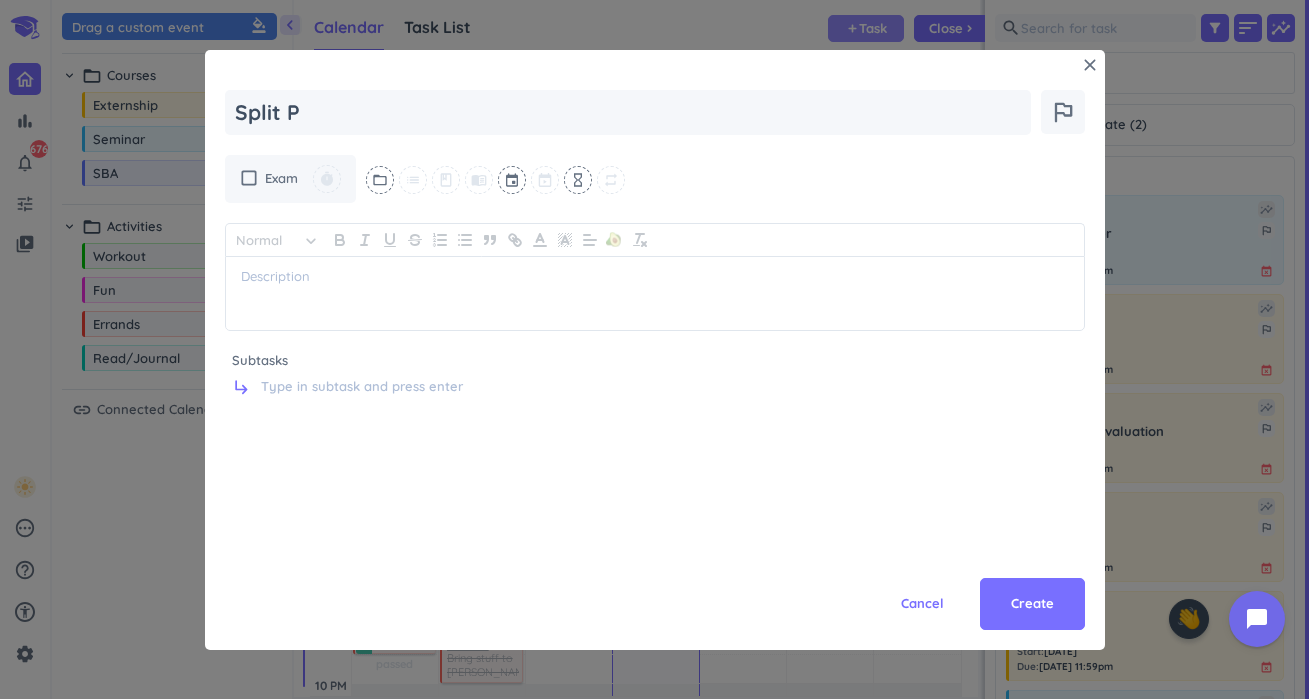 type on "x" 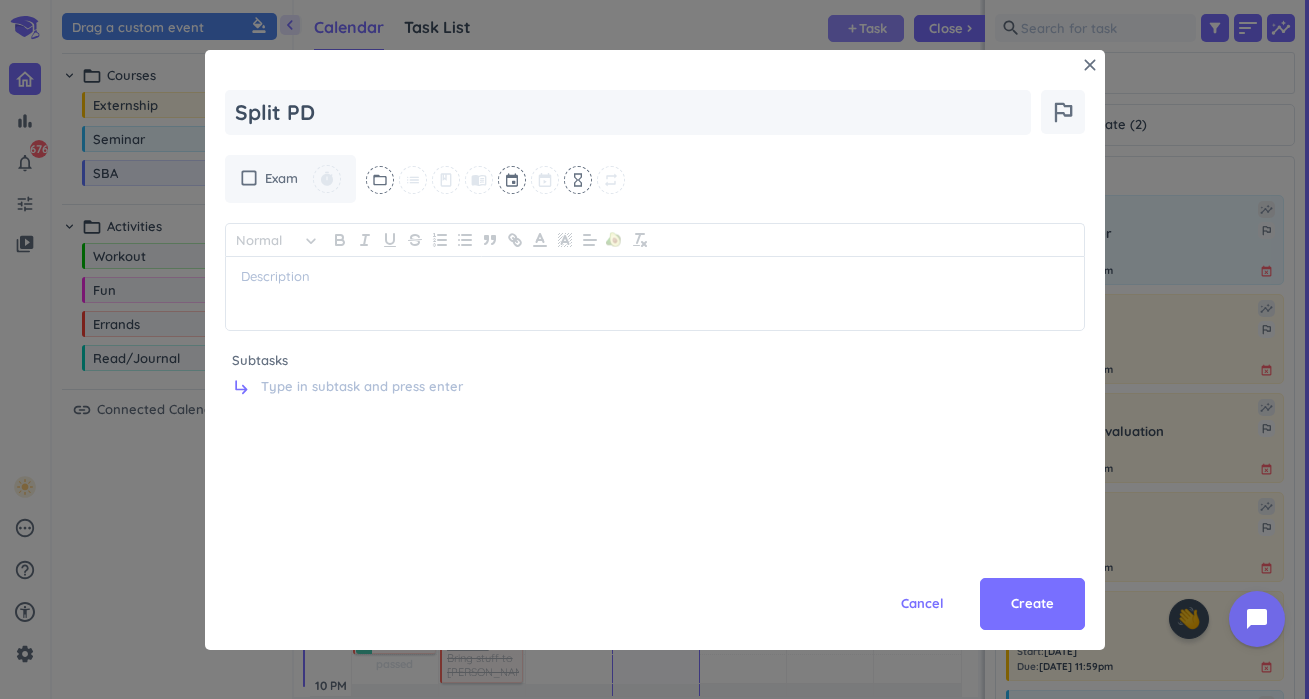 type on "x" 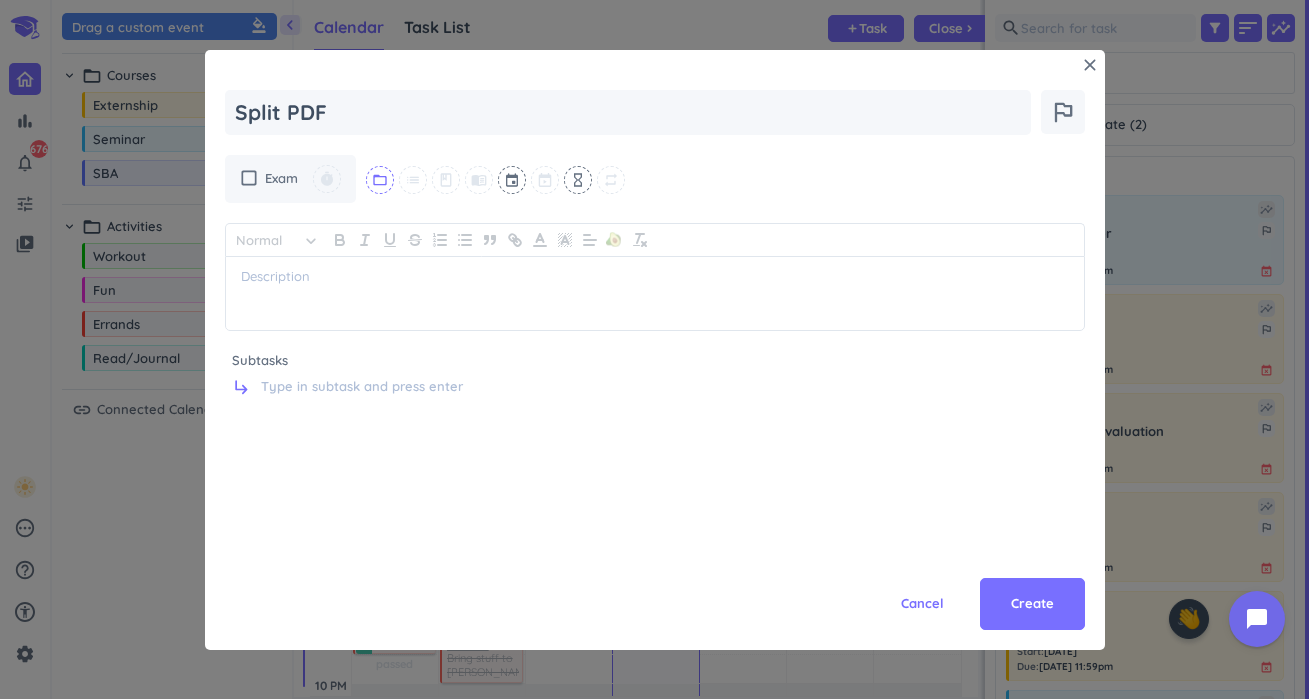 type on "Split PDF" 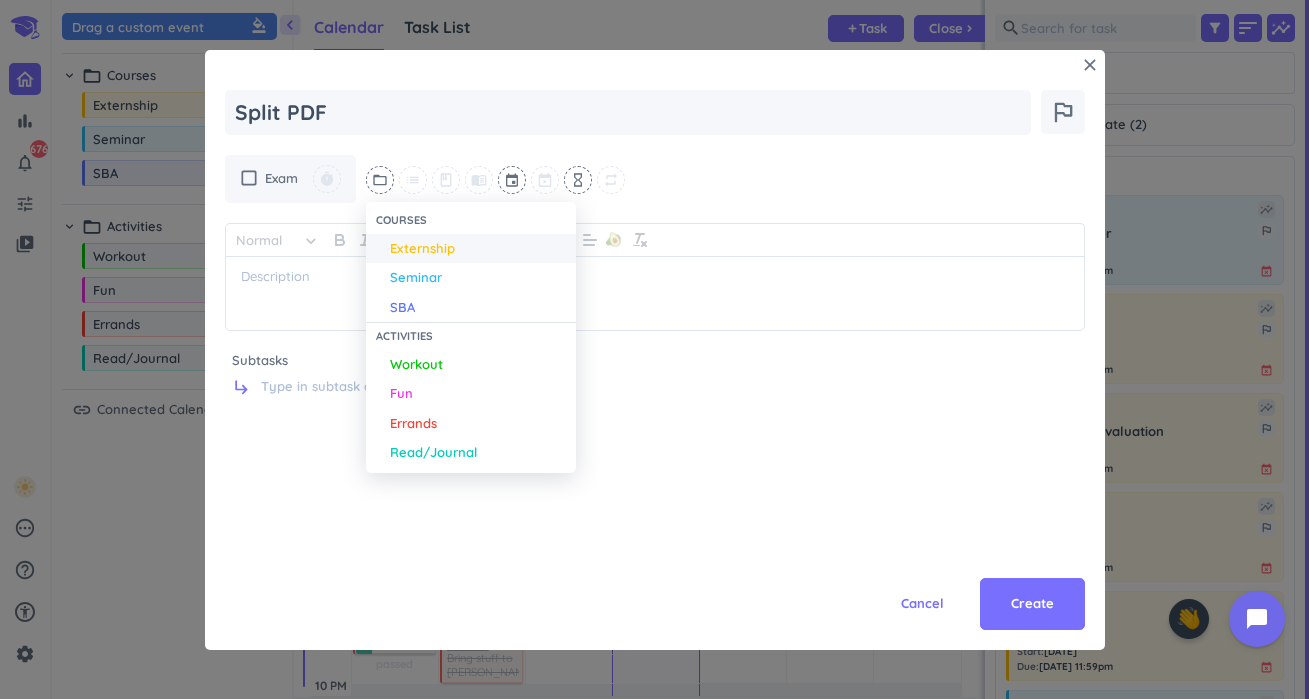 click on "Externship" at bounding box center [422, 249] 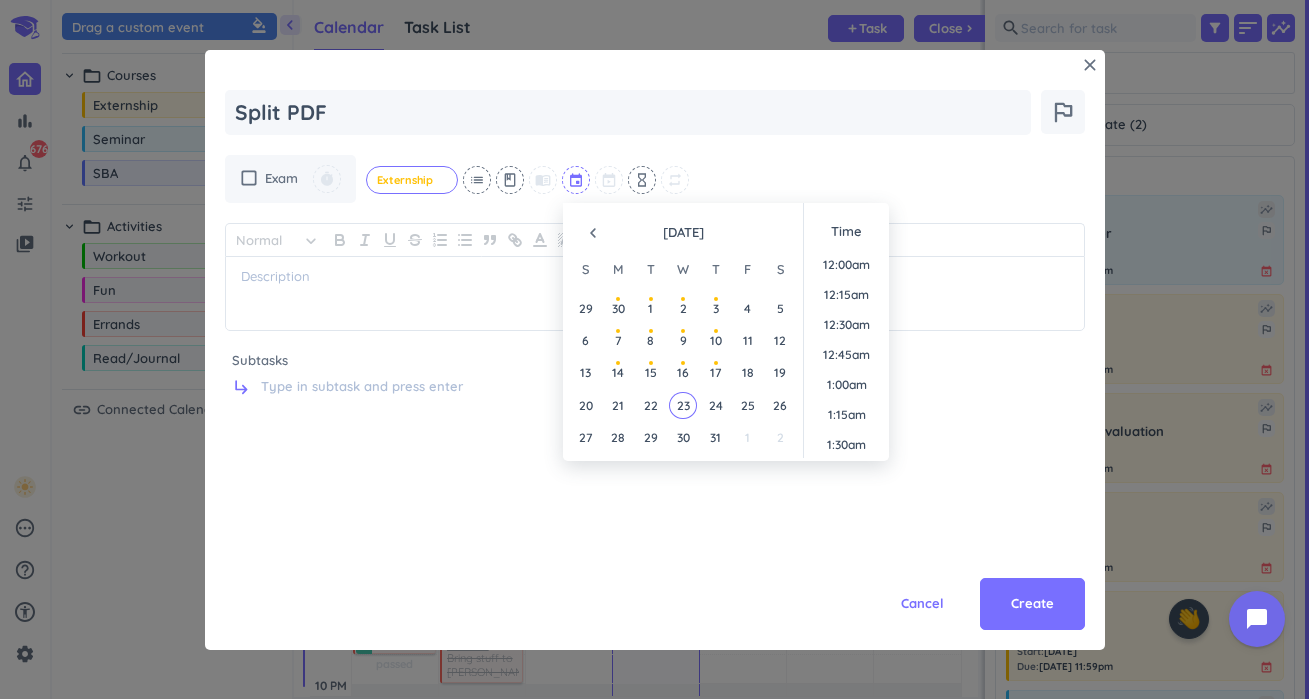 click at bounding box center (577, 180) 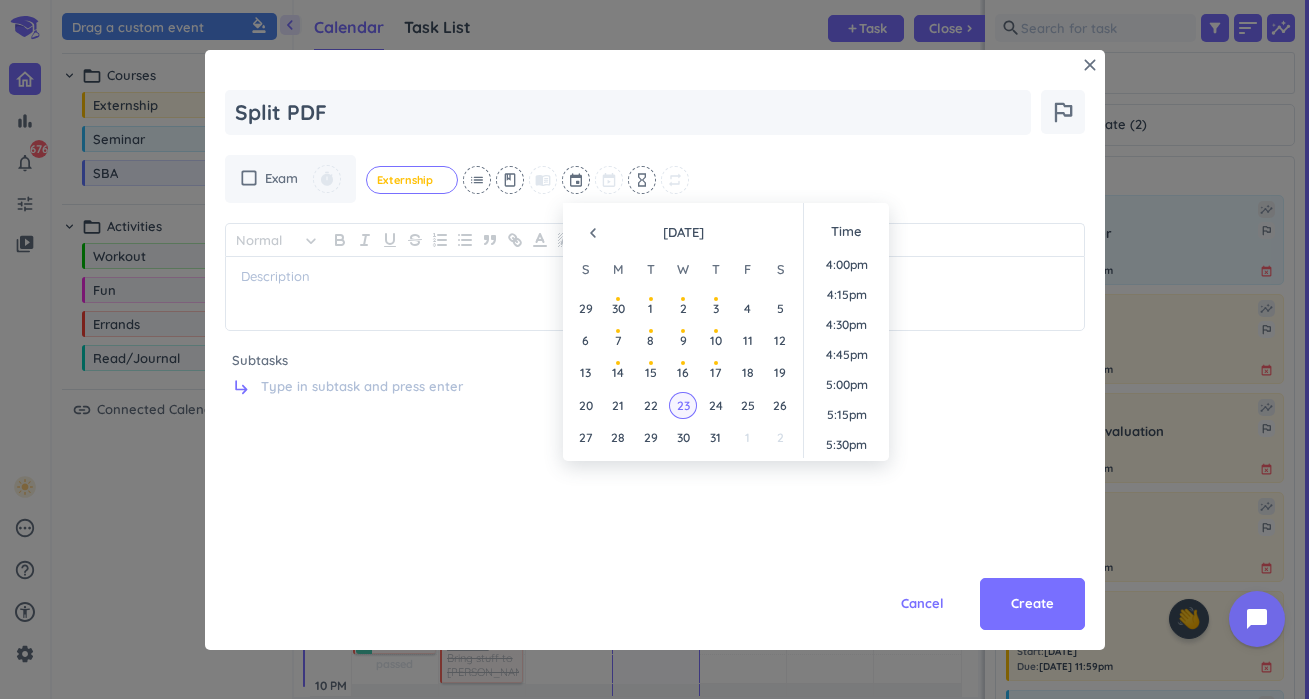 click on "23" at bounding box center (682, 405) 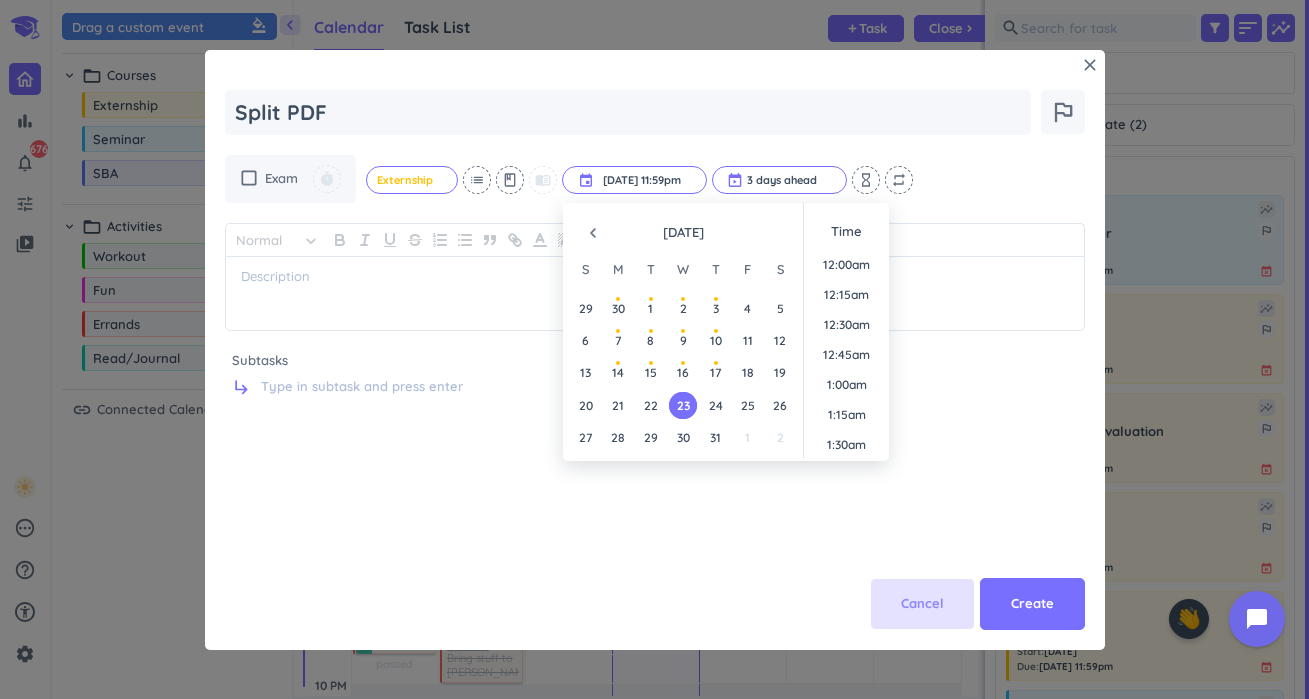 scroll, scrollTop: 2701, scrollLeft: 0, axis: vertical 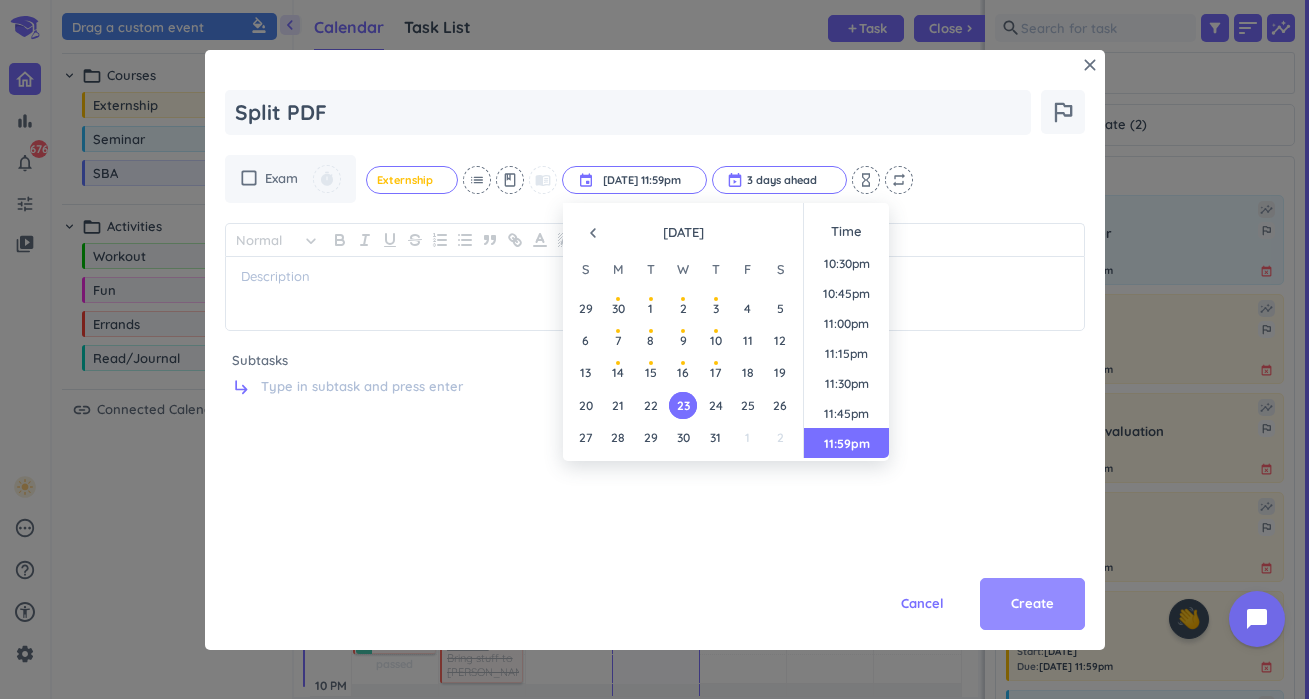 click on "Create" at bounding box center (1032, 604) 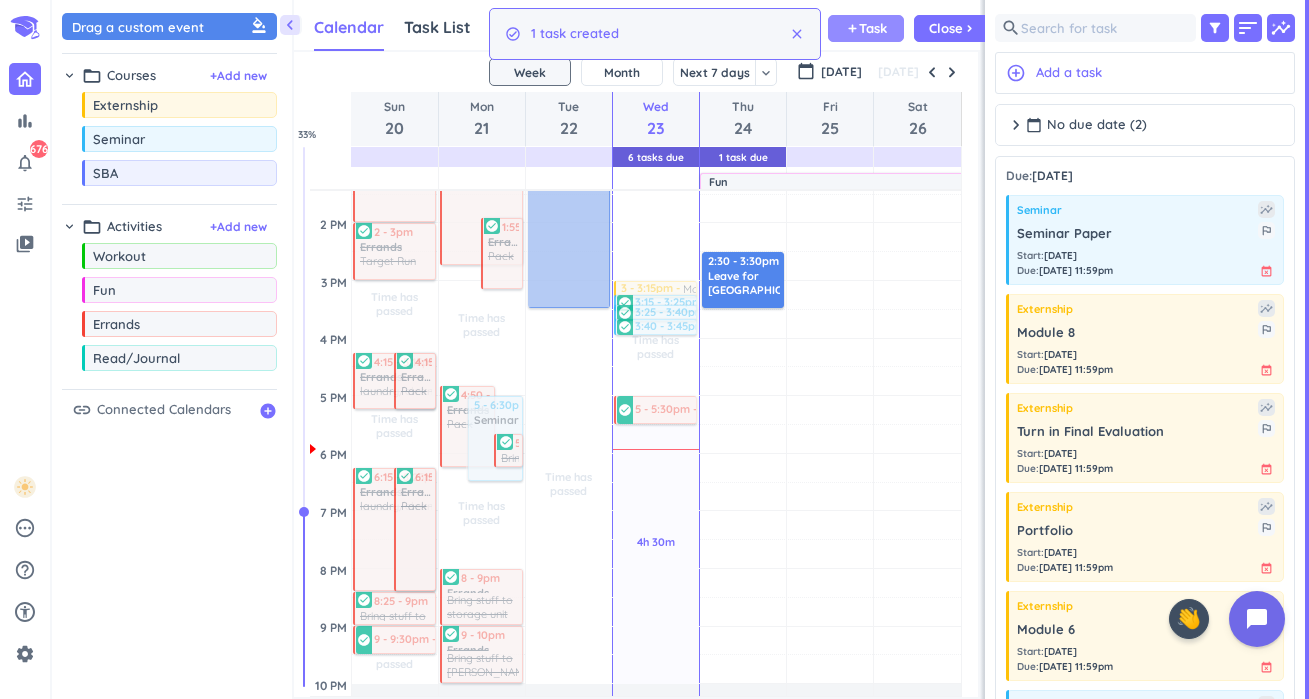 click on "Task" at bounding box center (873, 28) 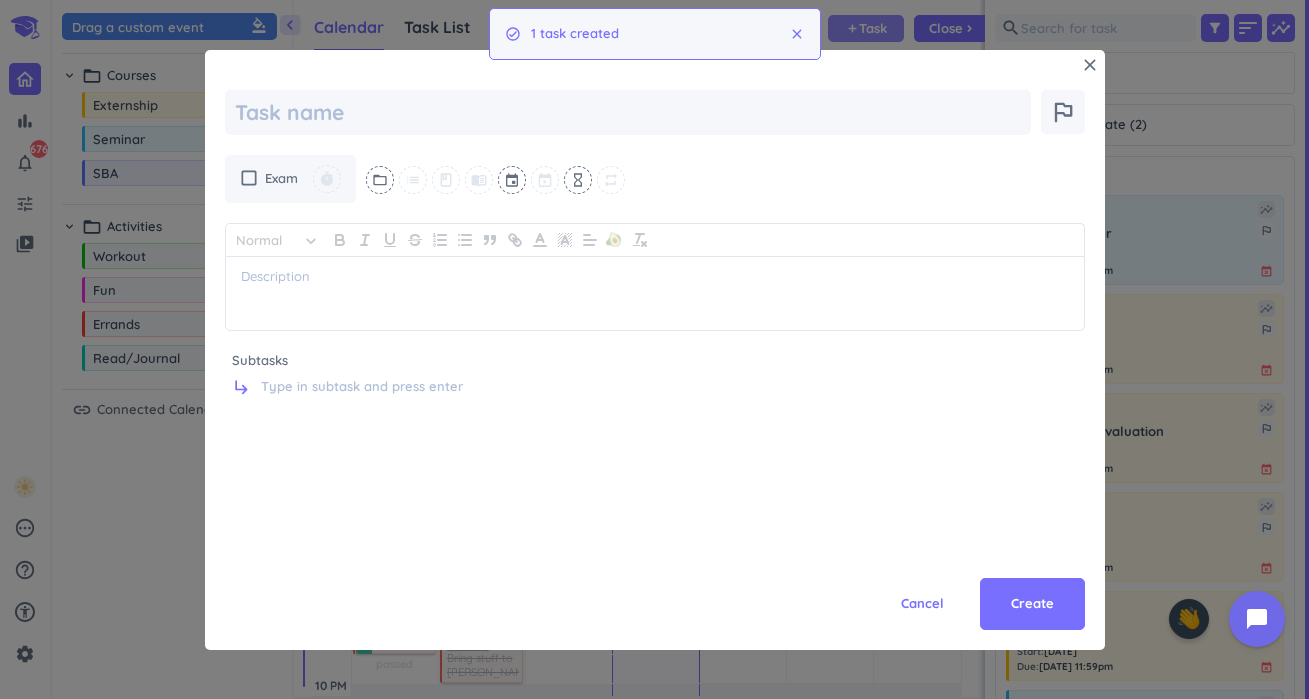 type on "x" 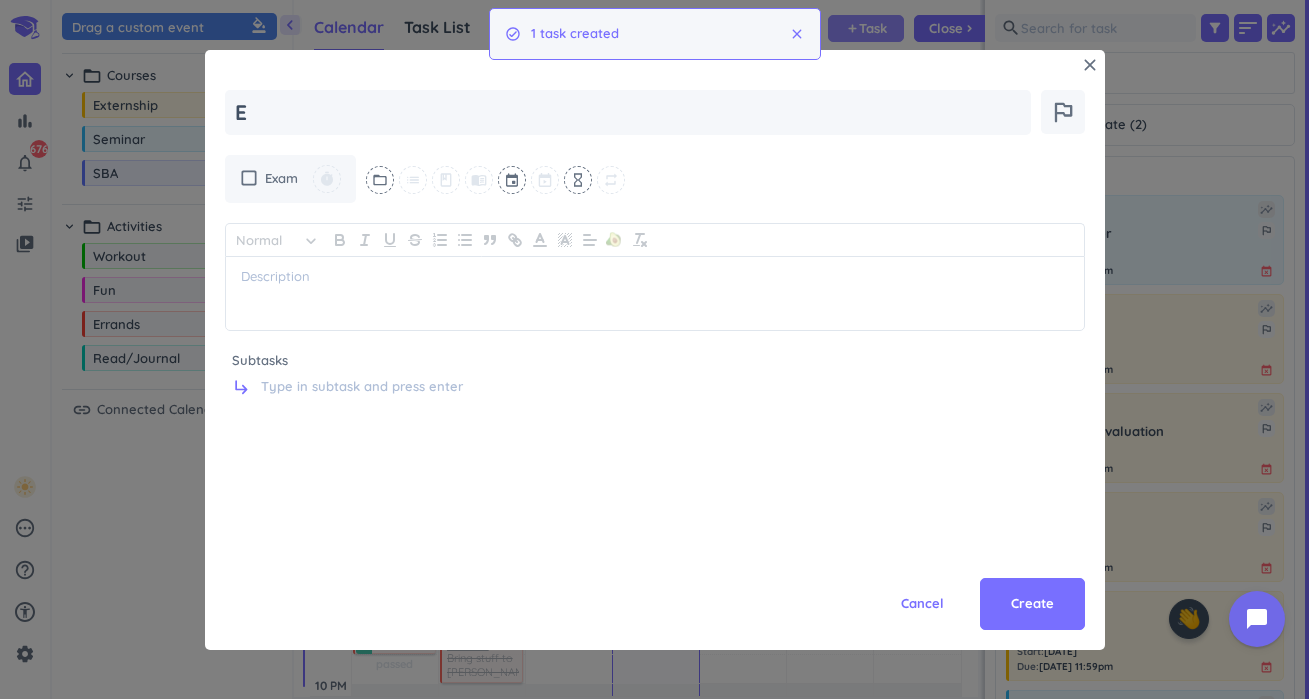 type on "x" 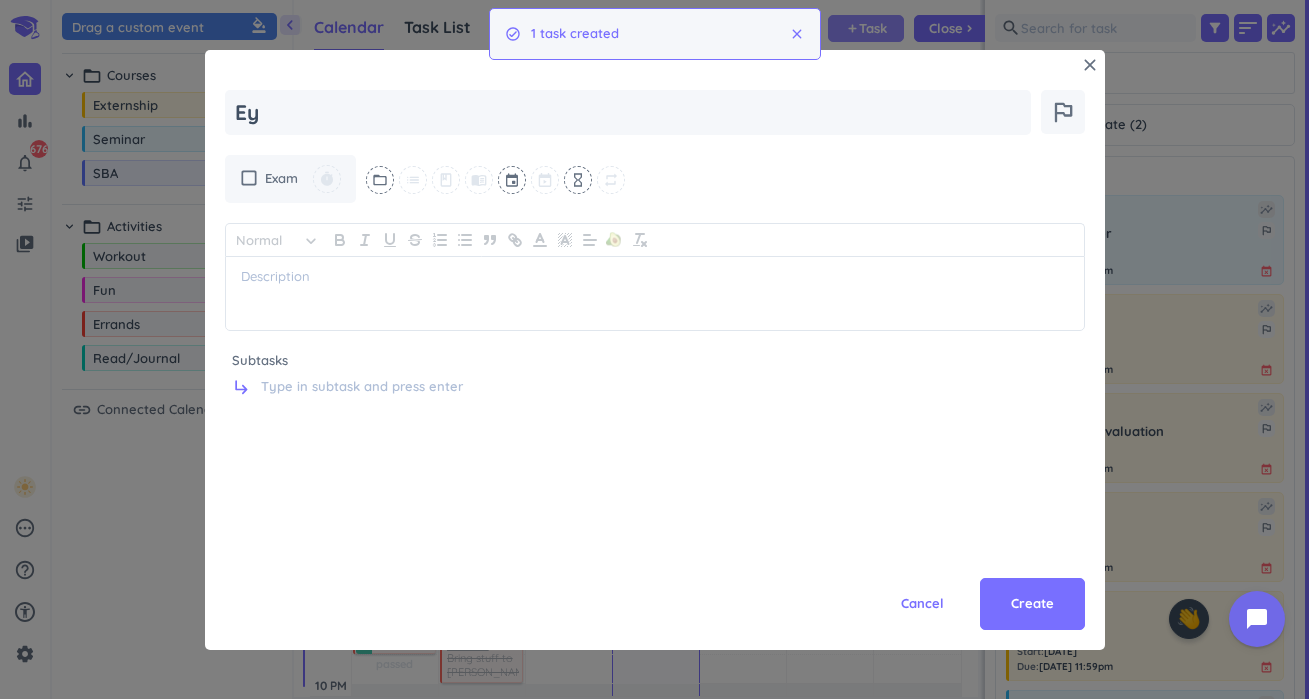 type on "x" 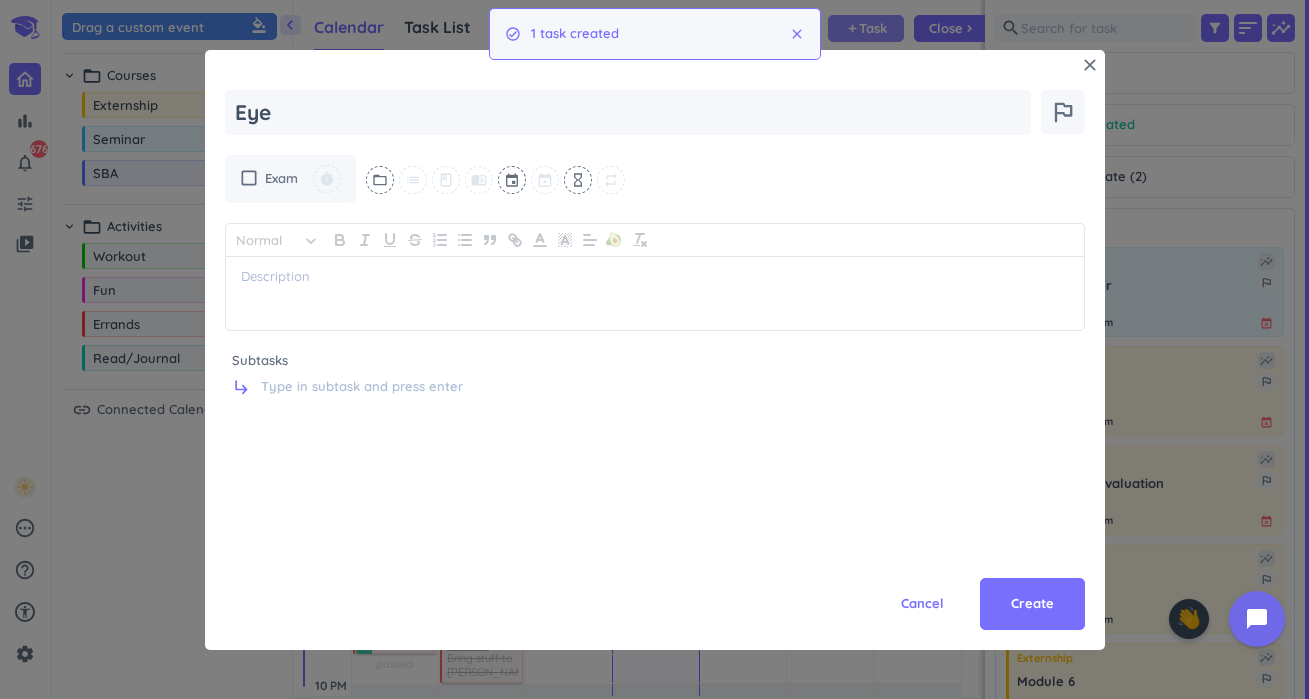 type on "Eyeb" 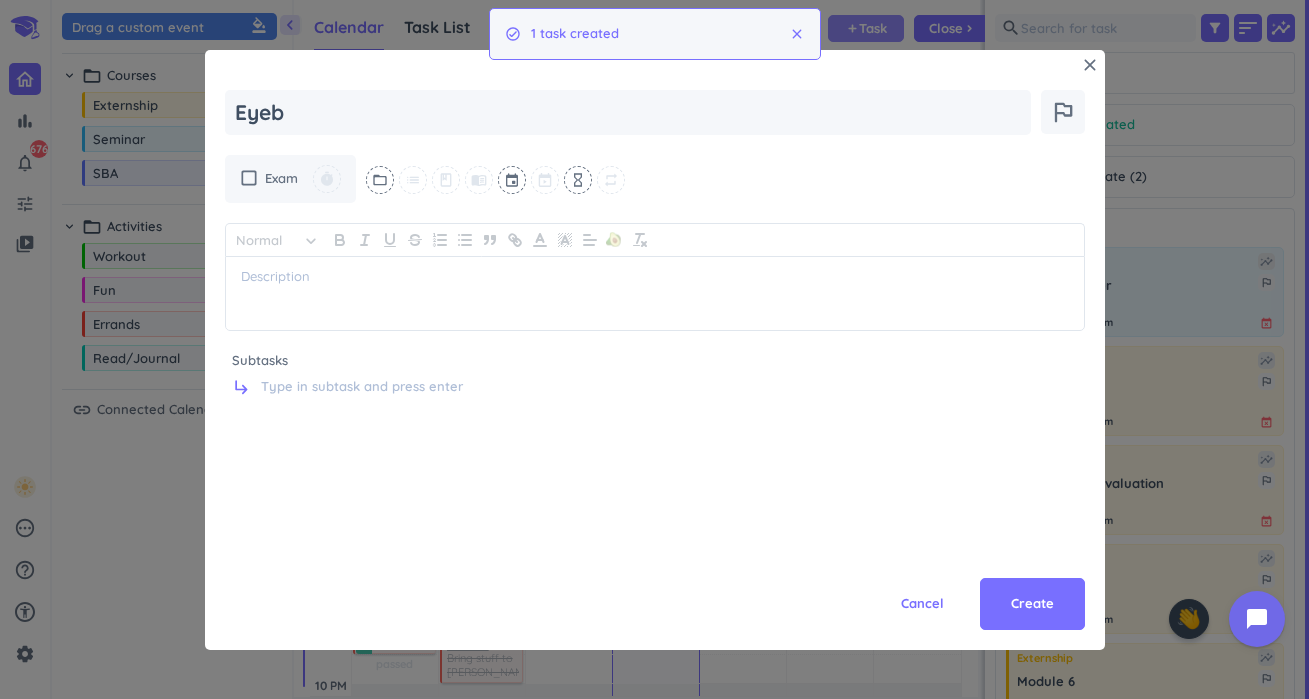 type on "x" 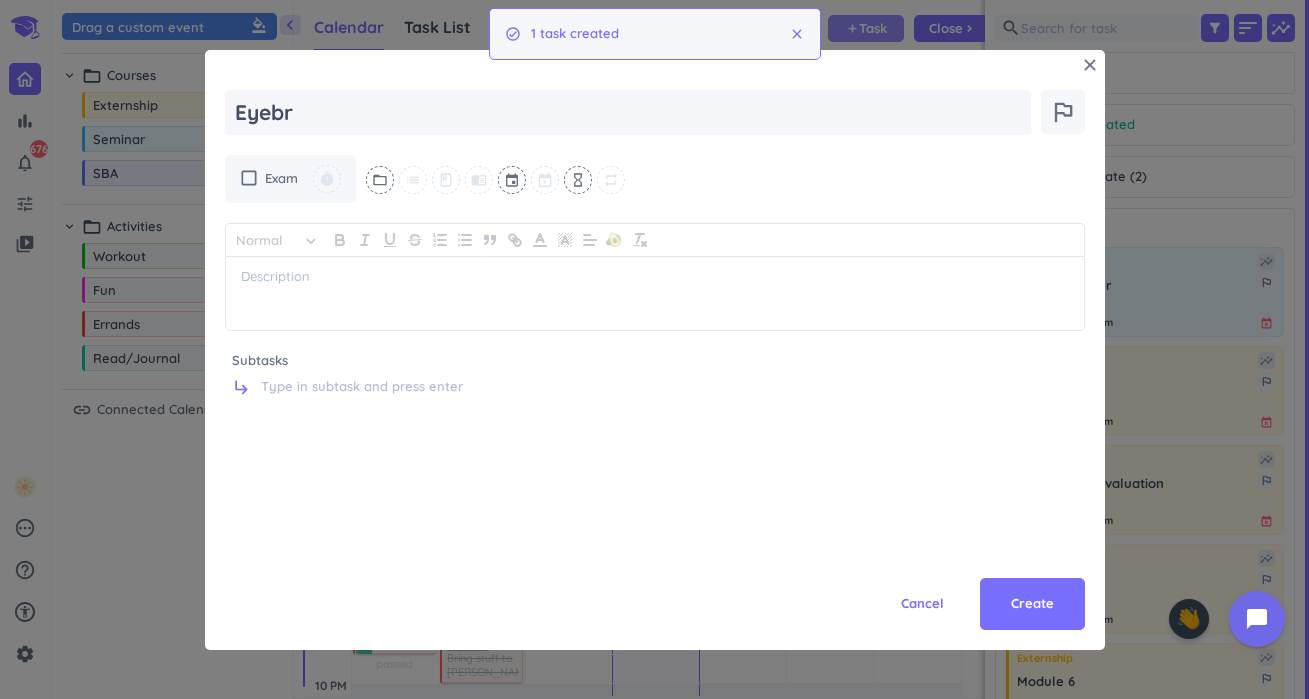 type on "x" 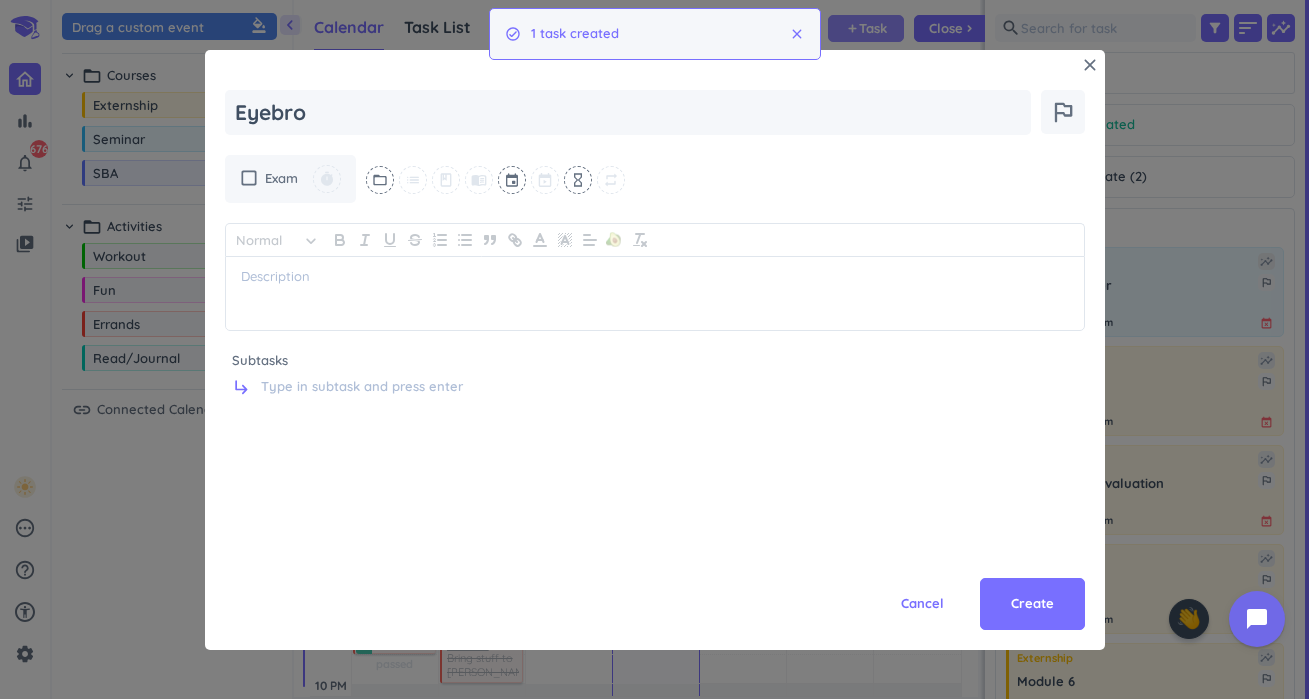 type on "x" 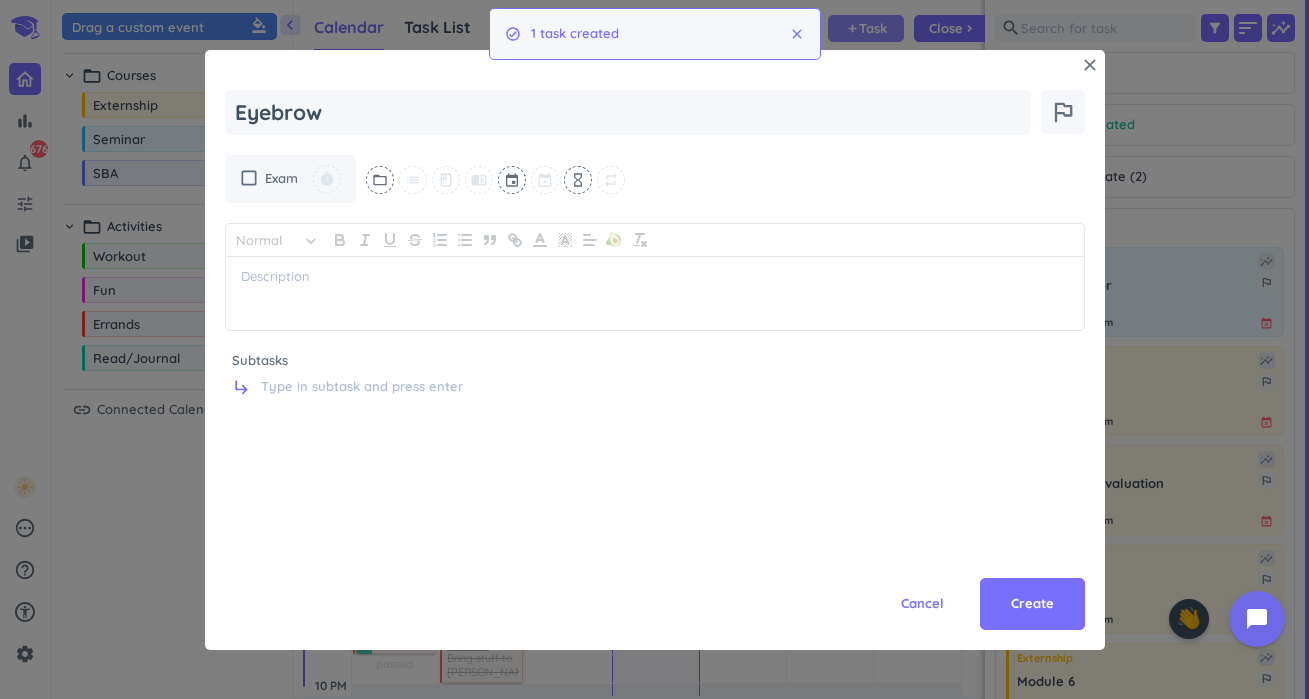 type on "x" 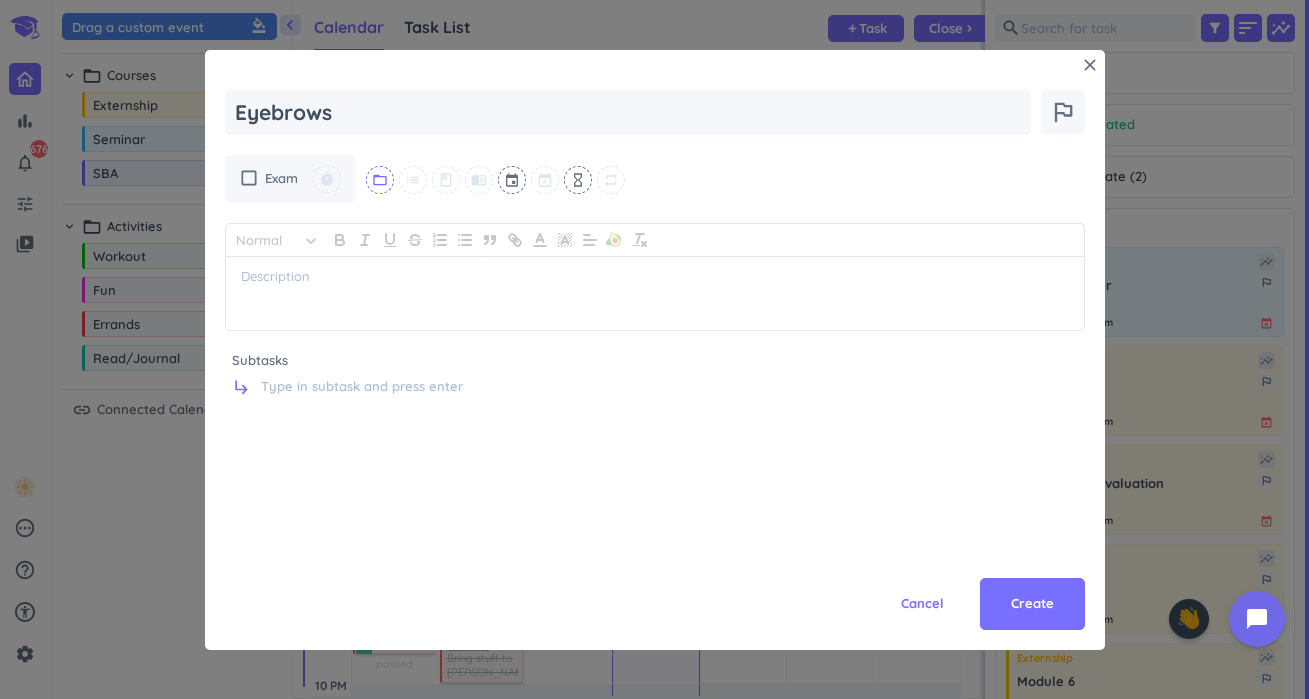 type on "Eyebrows" 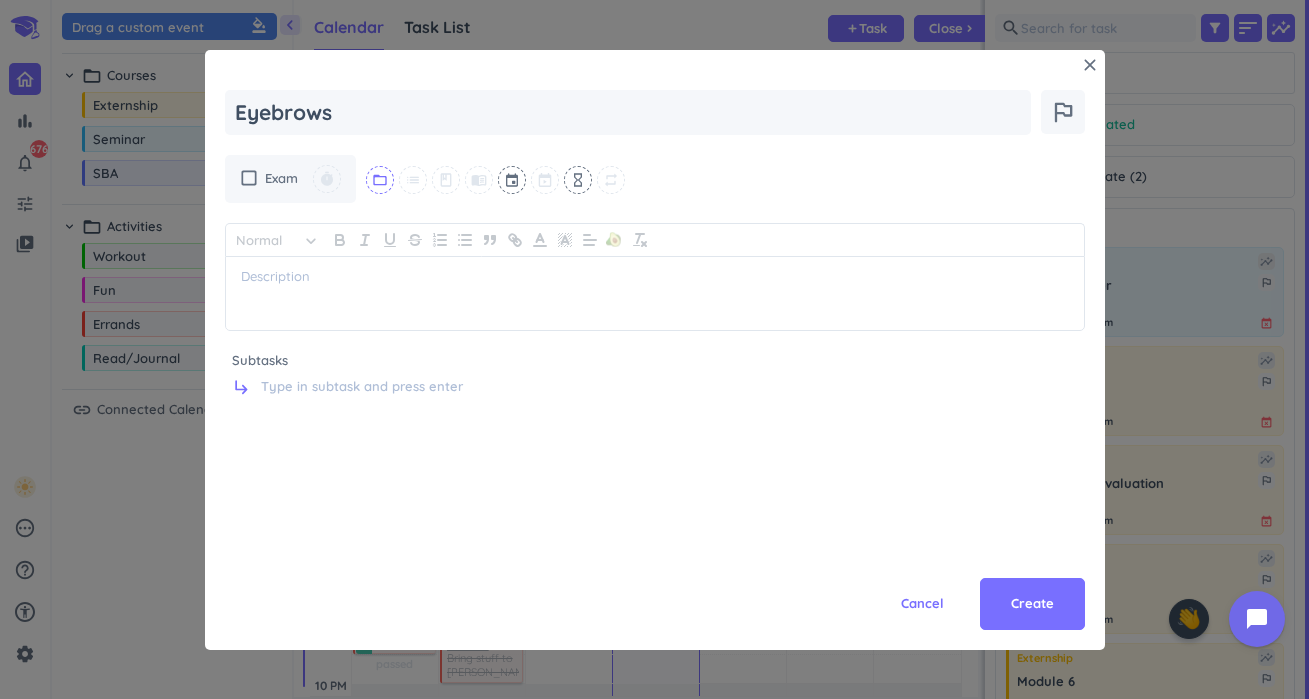 click on "folder_open" at bounding box center (380, 180) 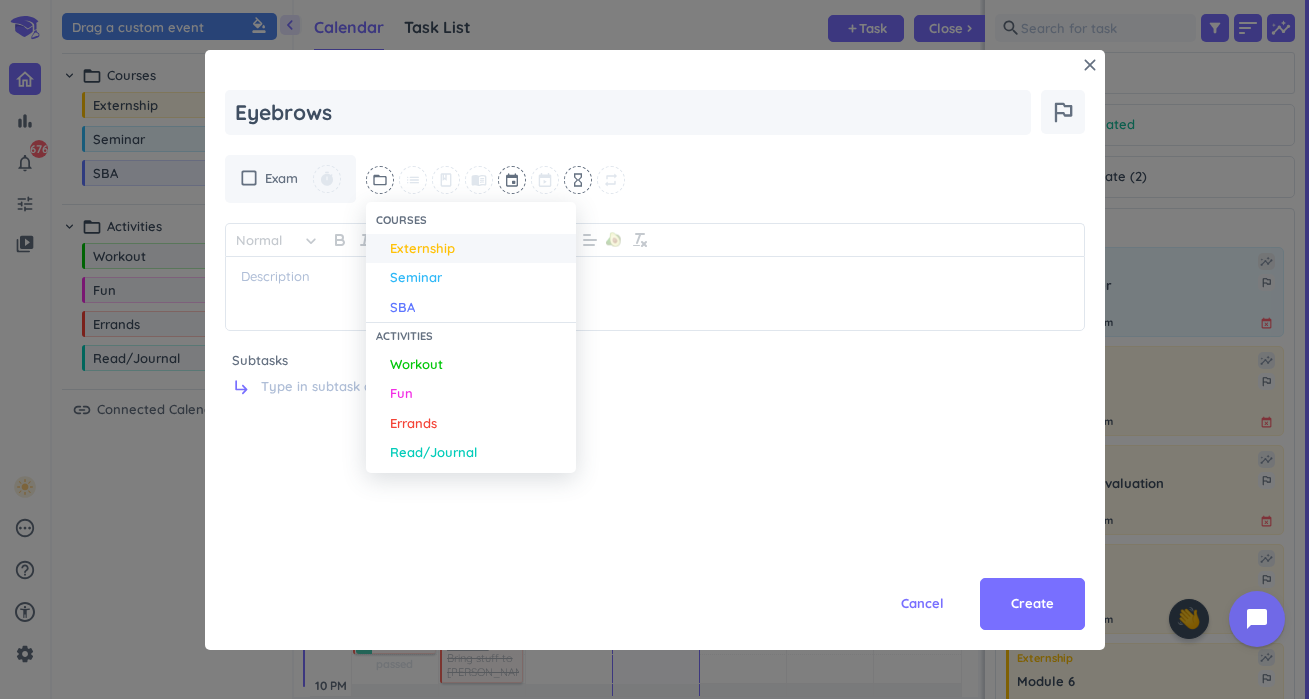 click on "Externship" at bounding box center (422, 249) 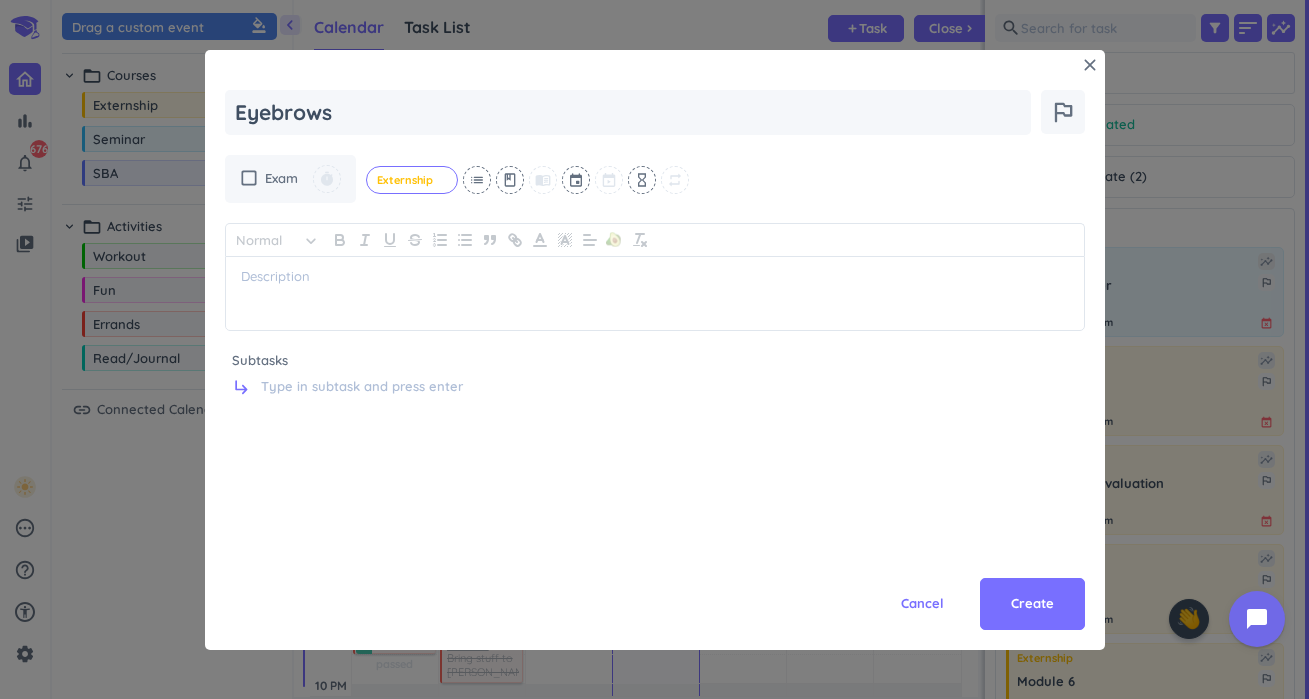 click on "check_box_outline_blank Exam timer Externship cancel list class menu_book event hourglass_empty repeat" at bounding box center [655, 179] 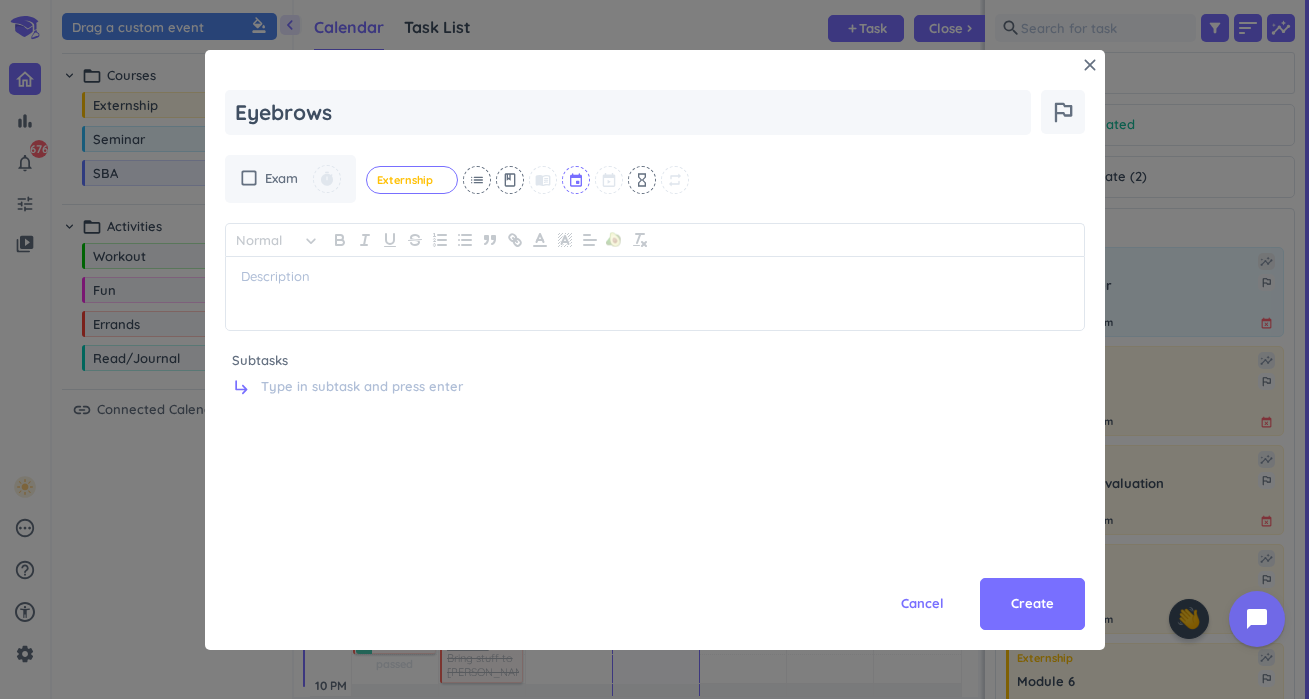 click at bounding box center [577, 180] 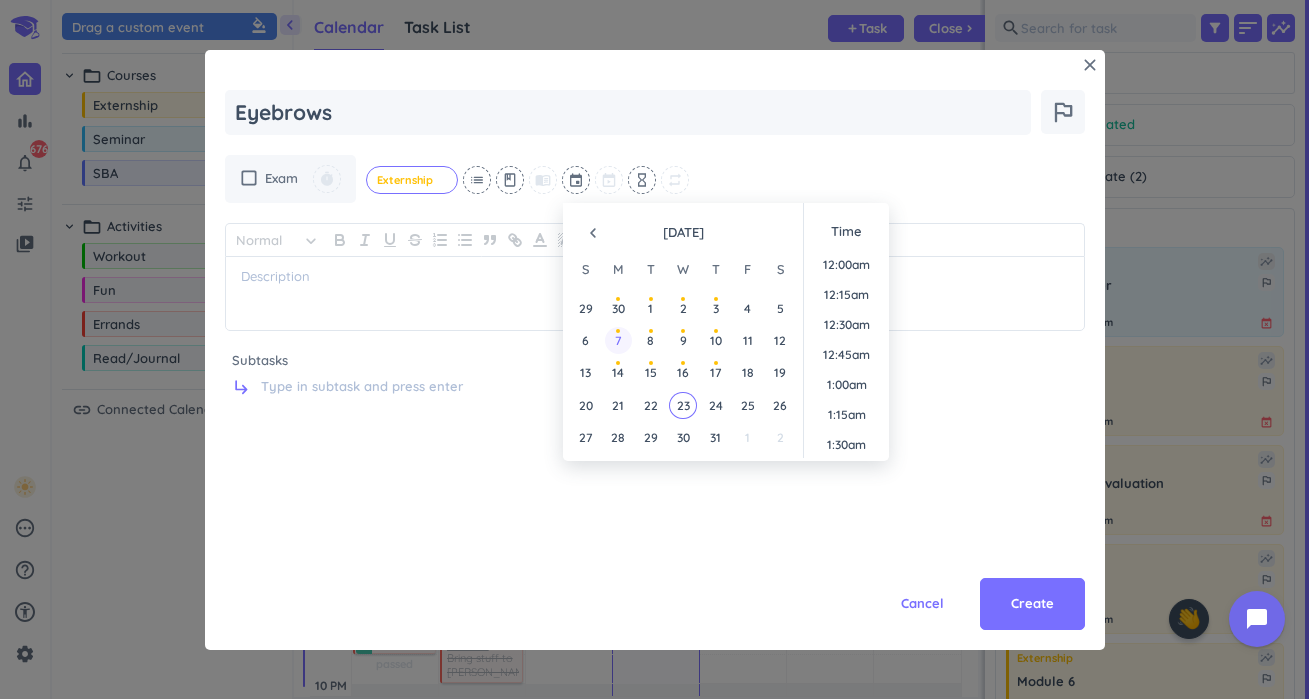 scroll, scrollTop: 1920, scrollLeft: 0, axis: vertical 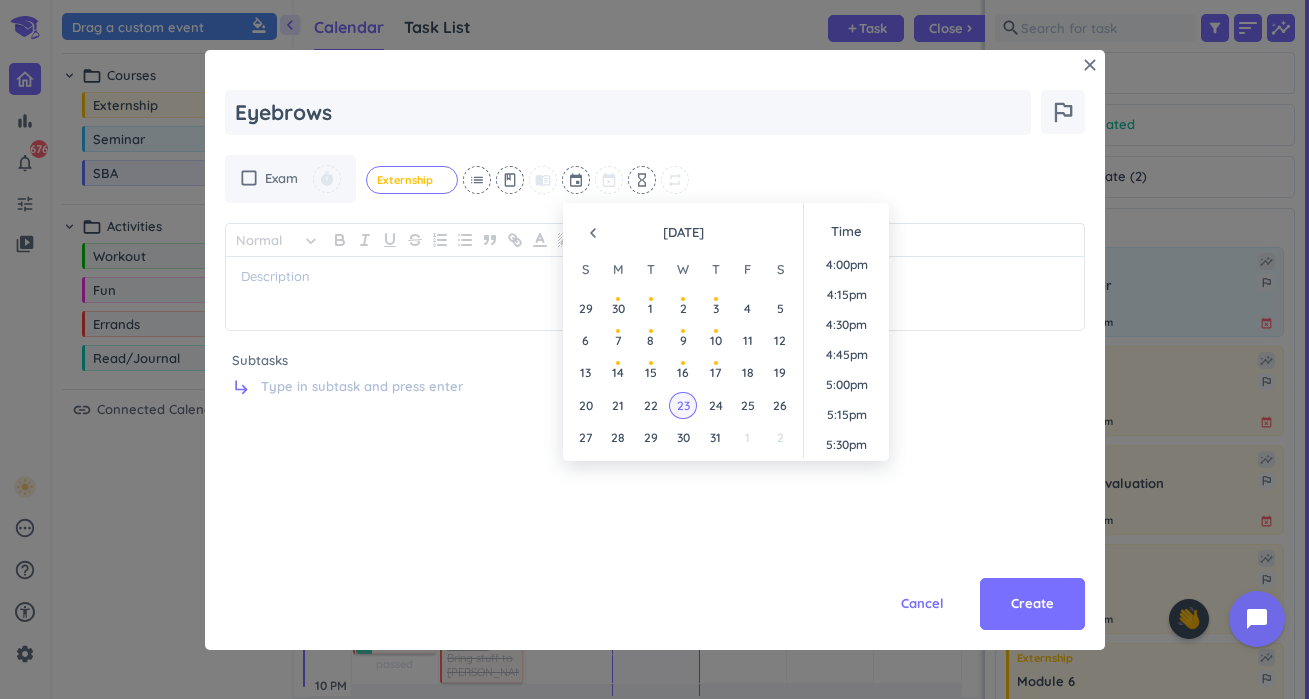 click on "23" at bounding box center [682, 405] 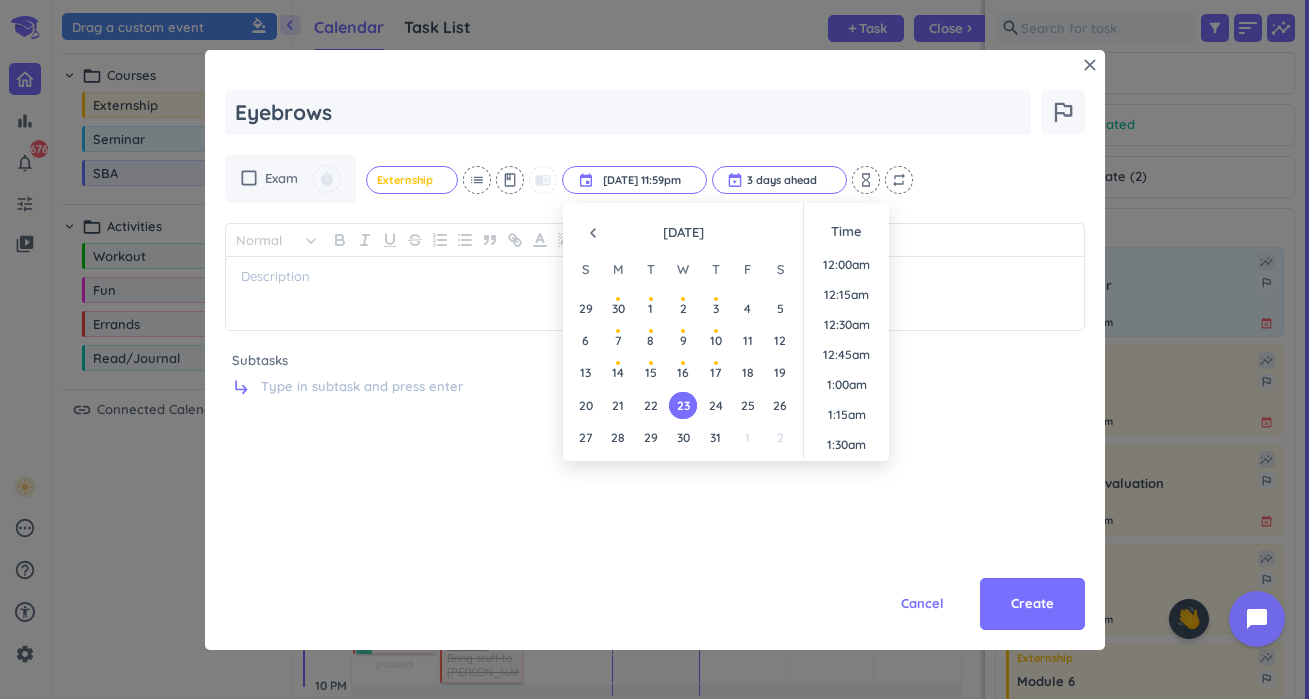 scroll, scrollTop: 2701, scrollLeft: 0, axis: vertical 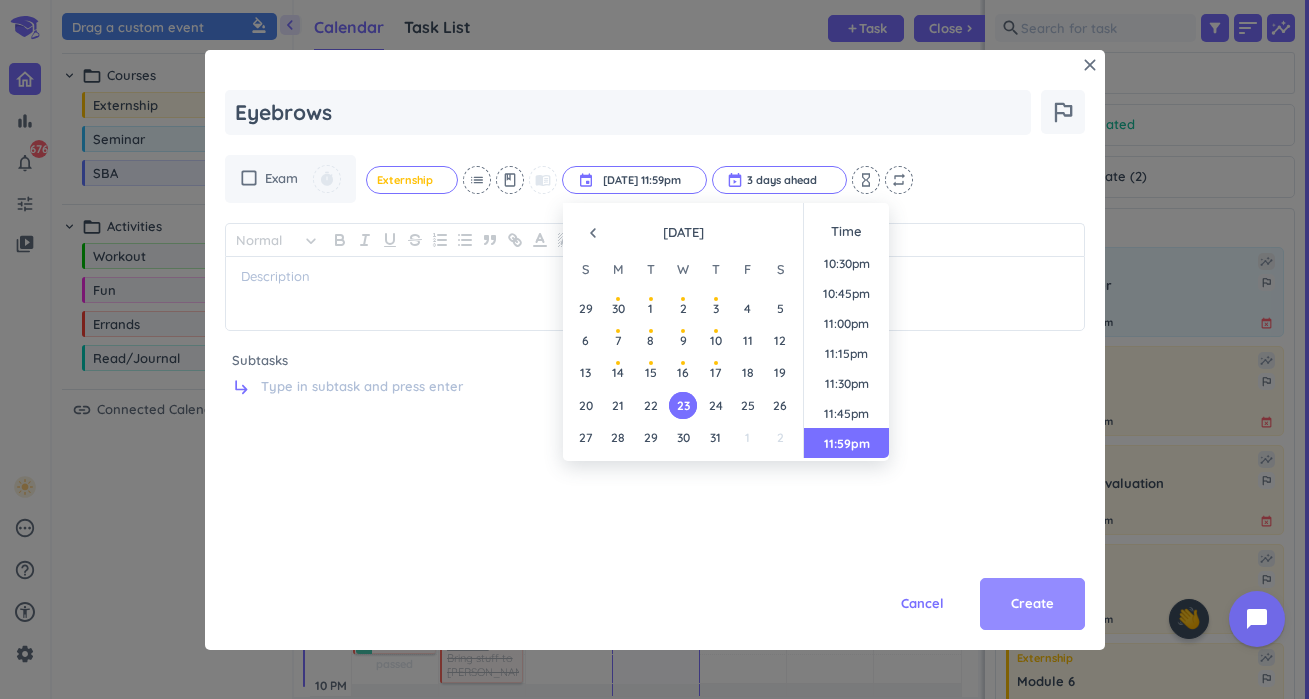 click on "Create" at bounding box center [1032, 604] 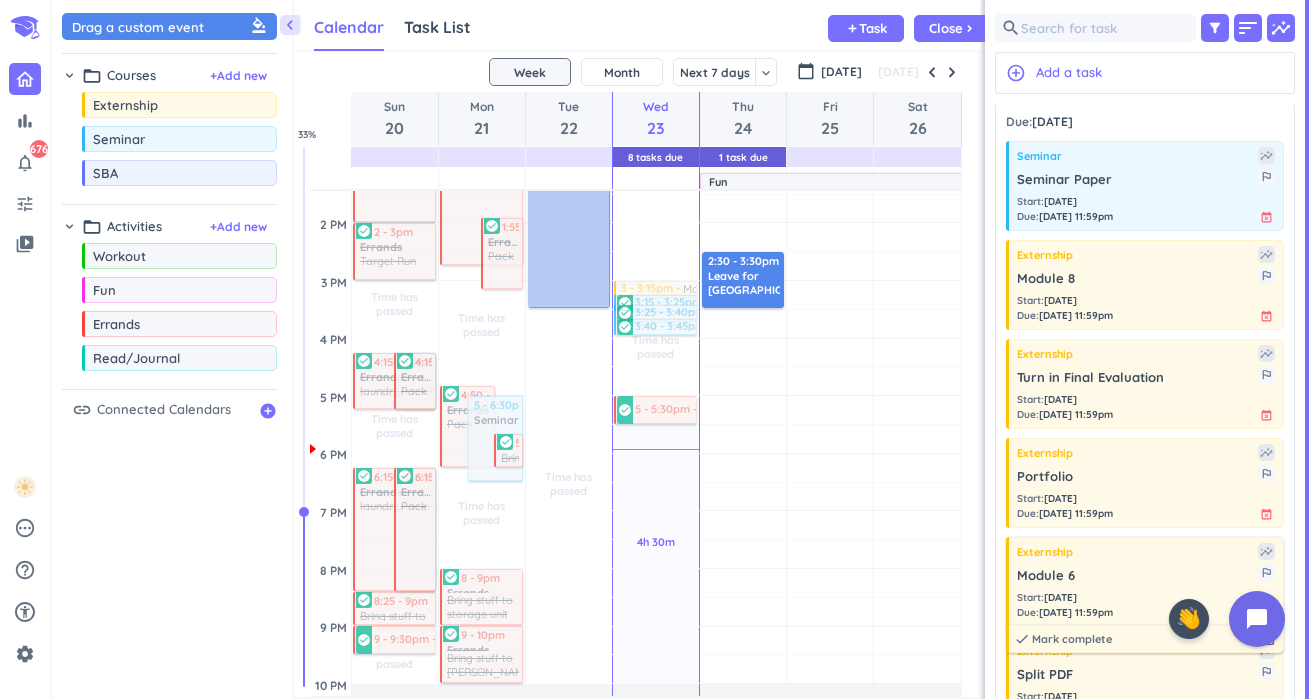 scroll, scrollTop: 101, scrollLeft: 0, axis: vertical 